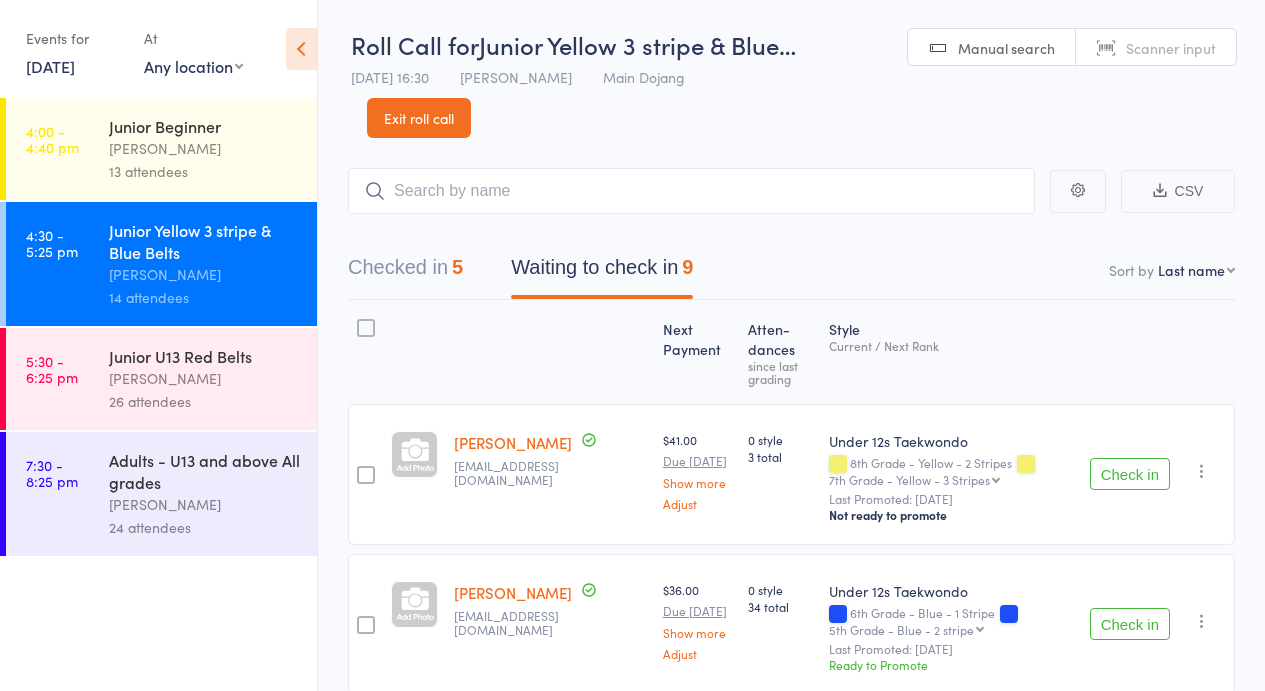 scroll, scrollTop: 0, scrollLeft: 0, axis: both 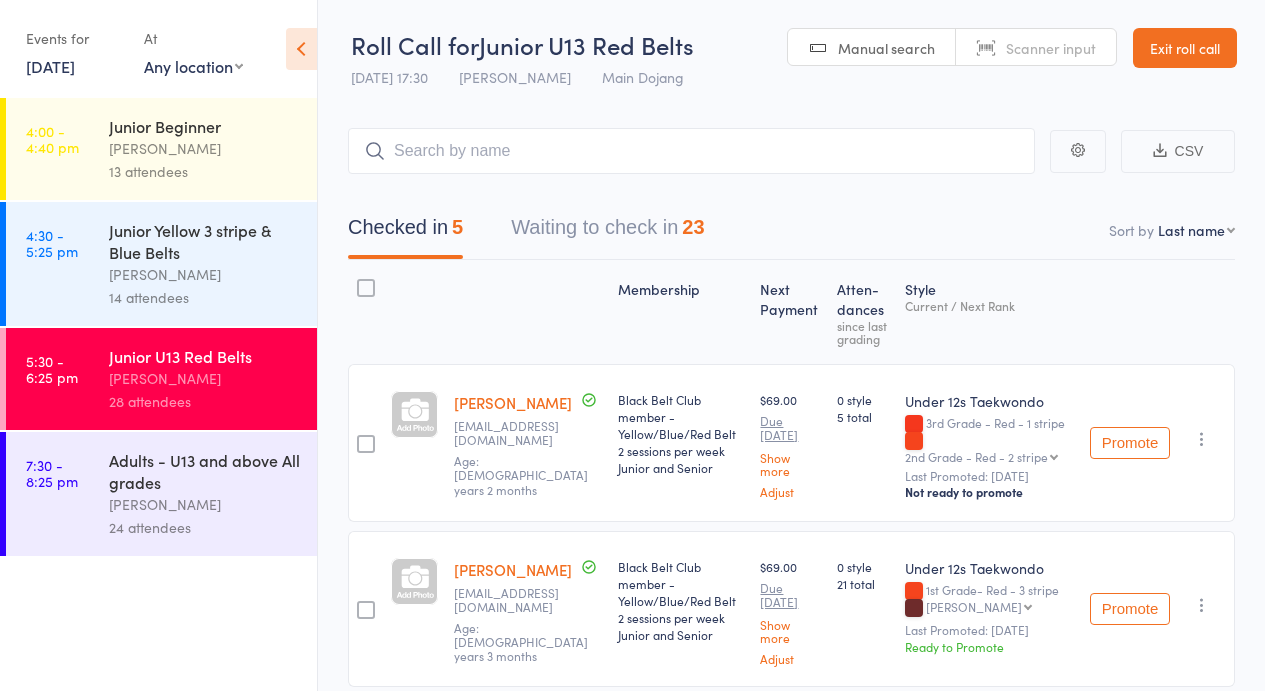 click on "[PERSON_NAME]" at bounding box center (204, 504) 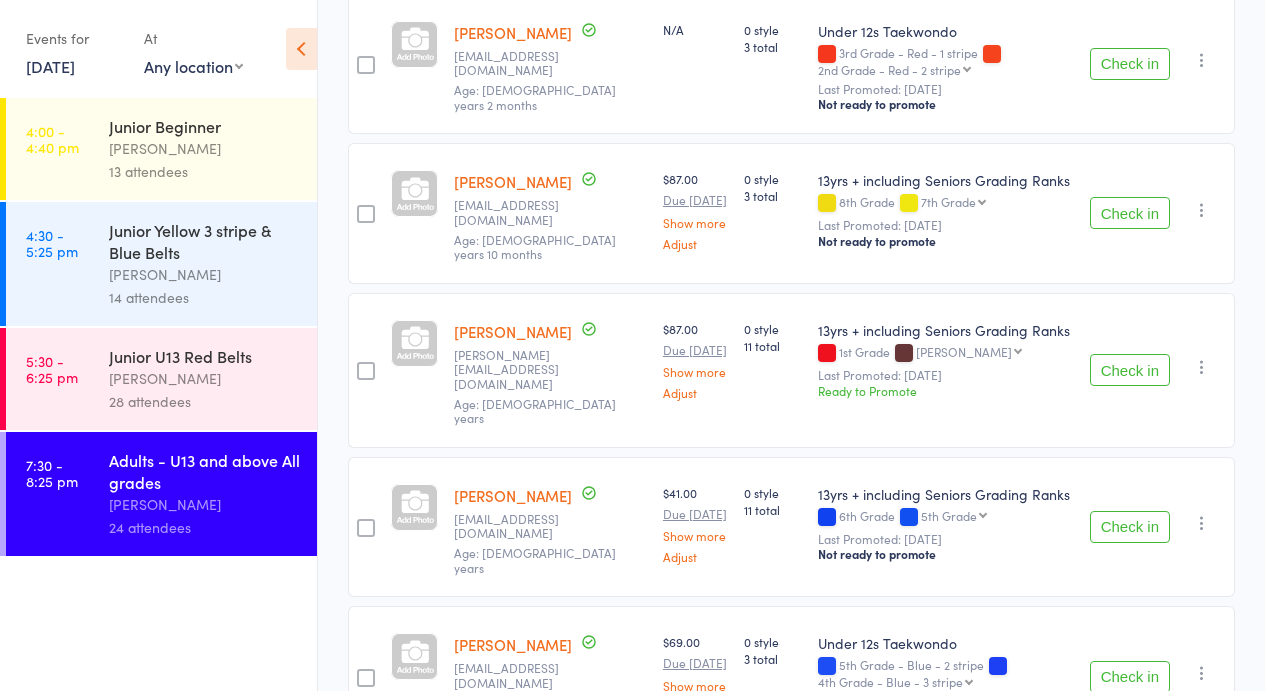 scroll, scrollTop: 0, scrollLeft: 0, axis: both 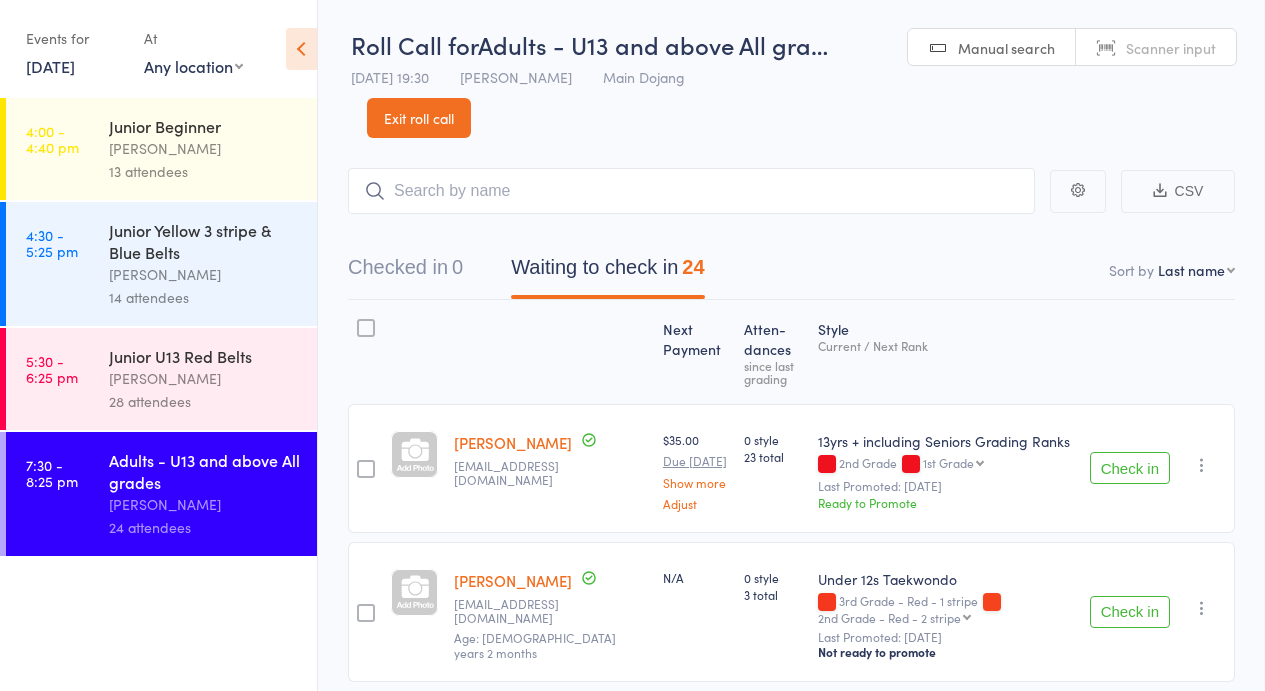 click at bounding box center [691, 191] 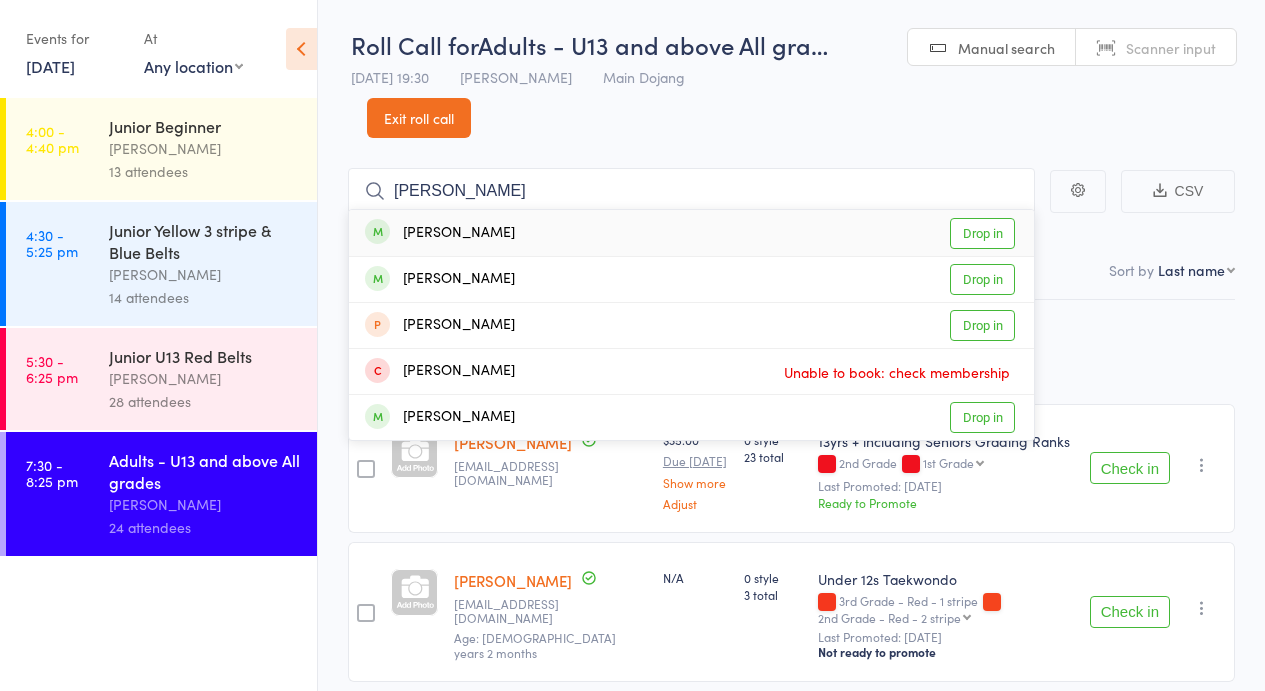 type on "erica" 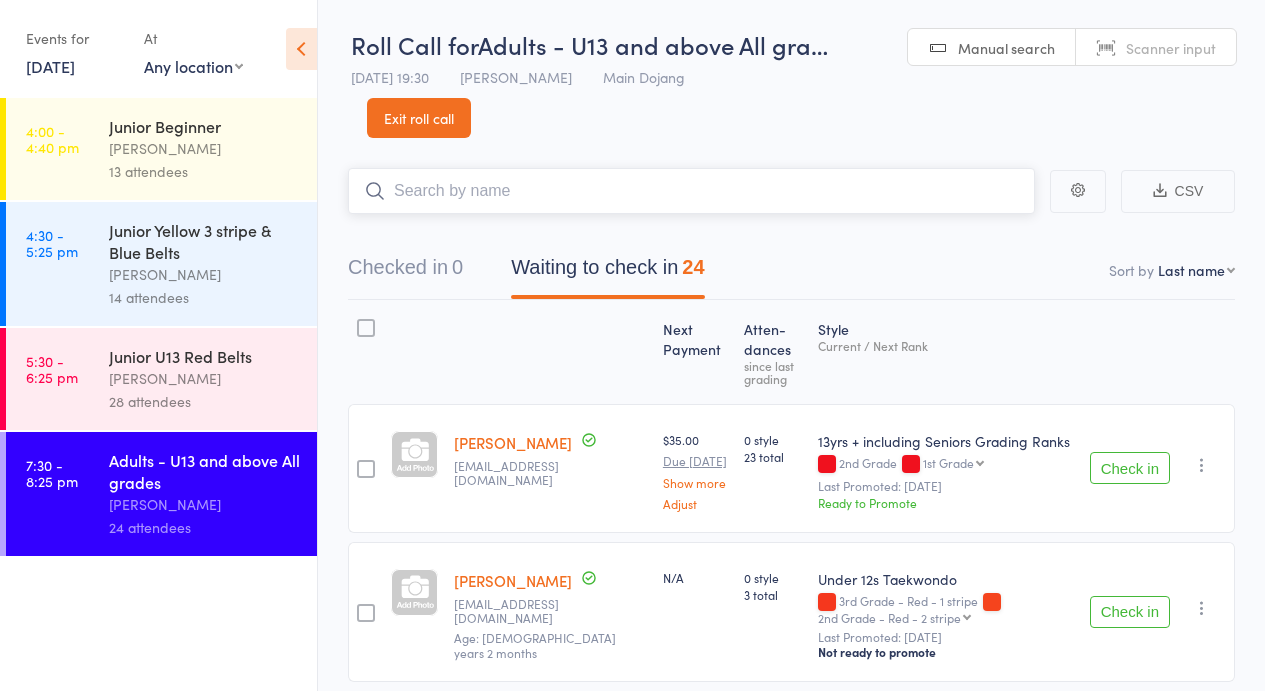 click at bounding box center (691, 191) 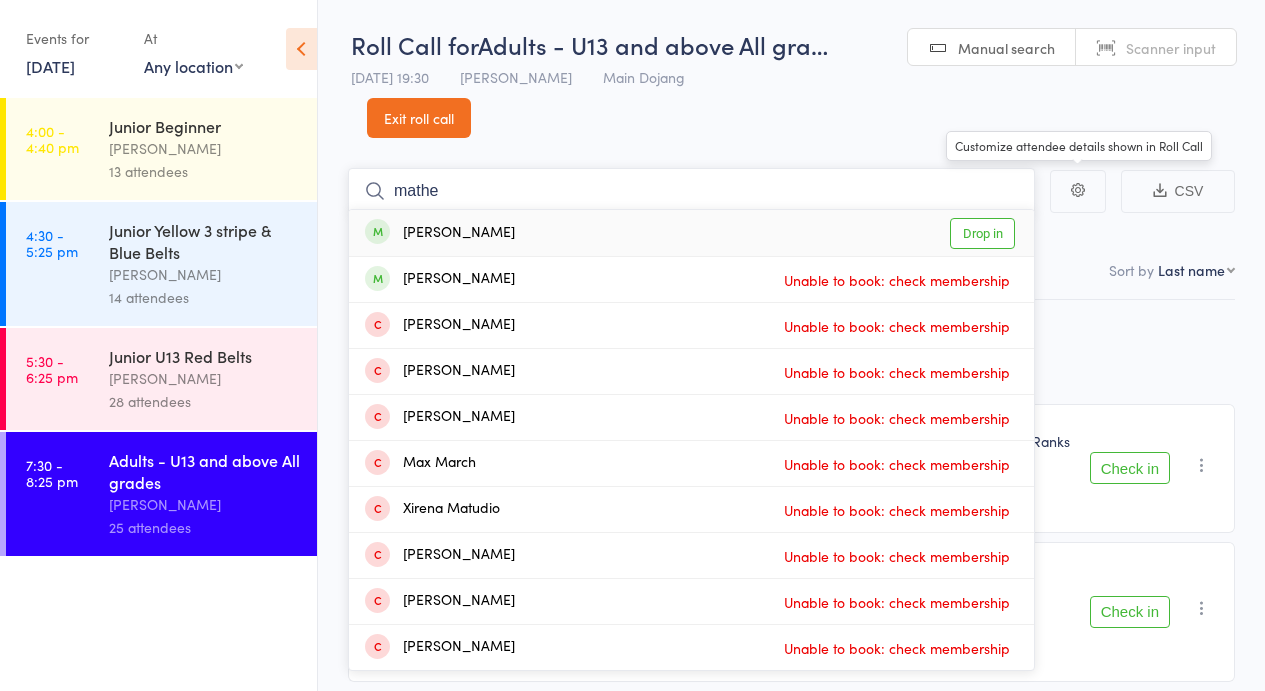 type on "mathe" 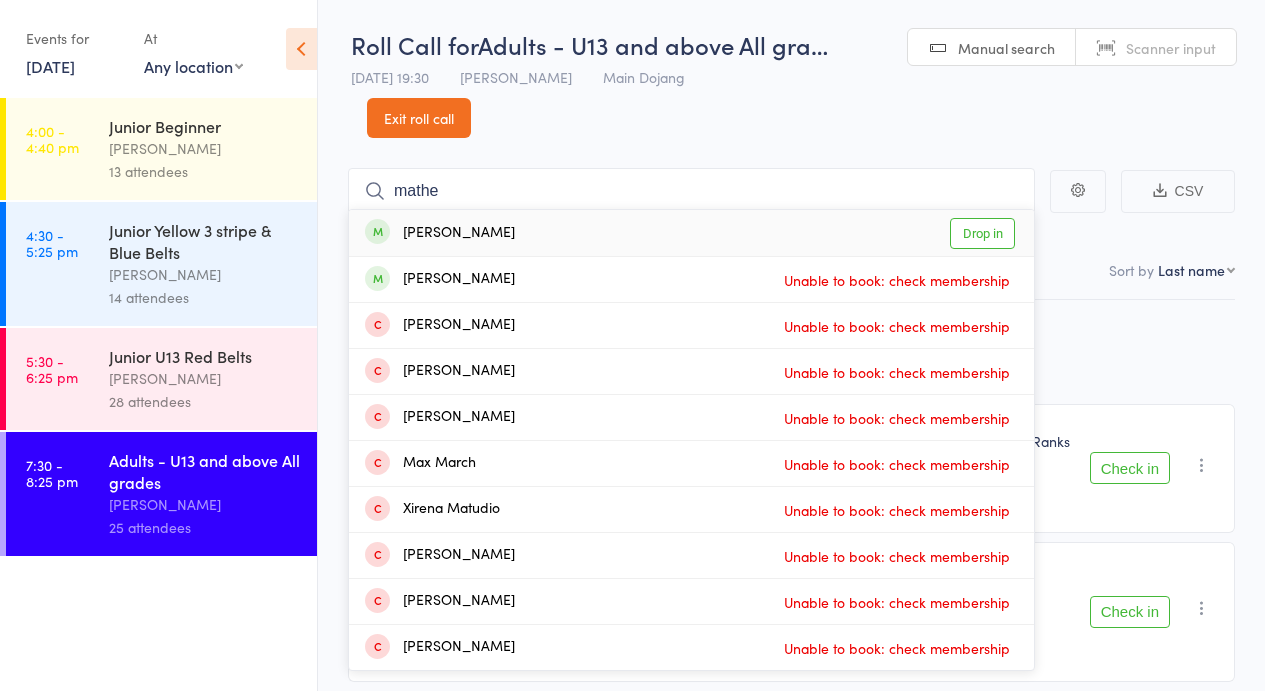 click on "Drop in" at bounding box center [982, 233] 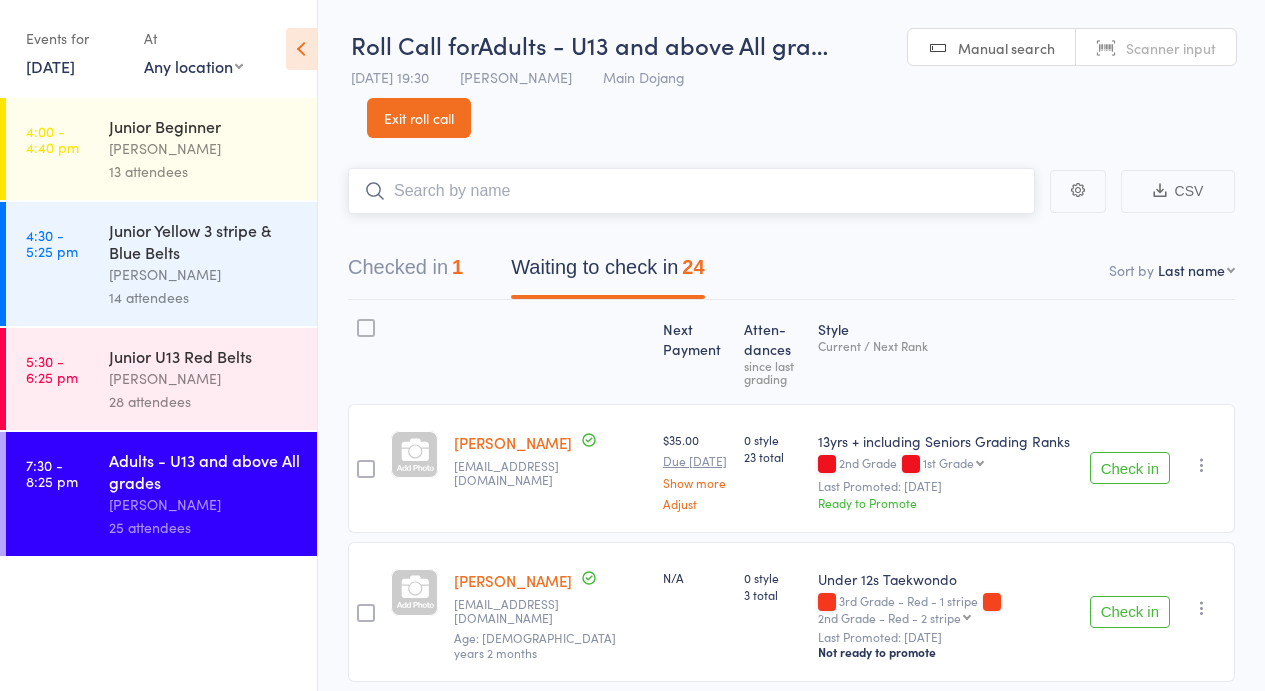 click at bounding box center [691, 191] 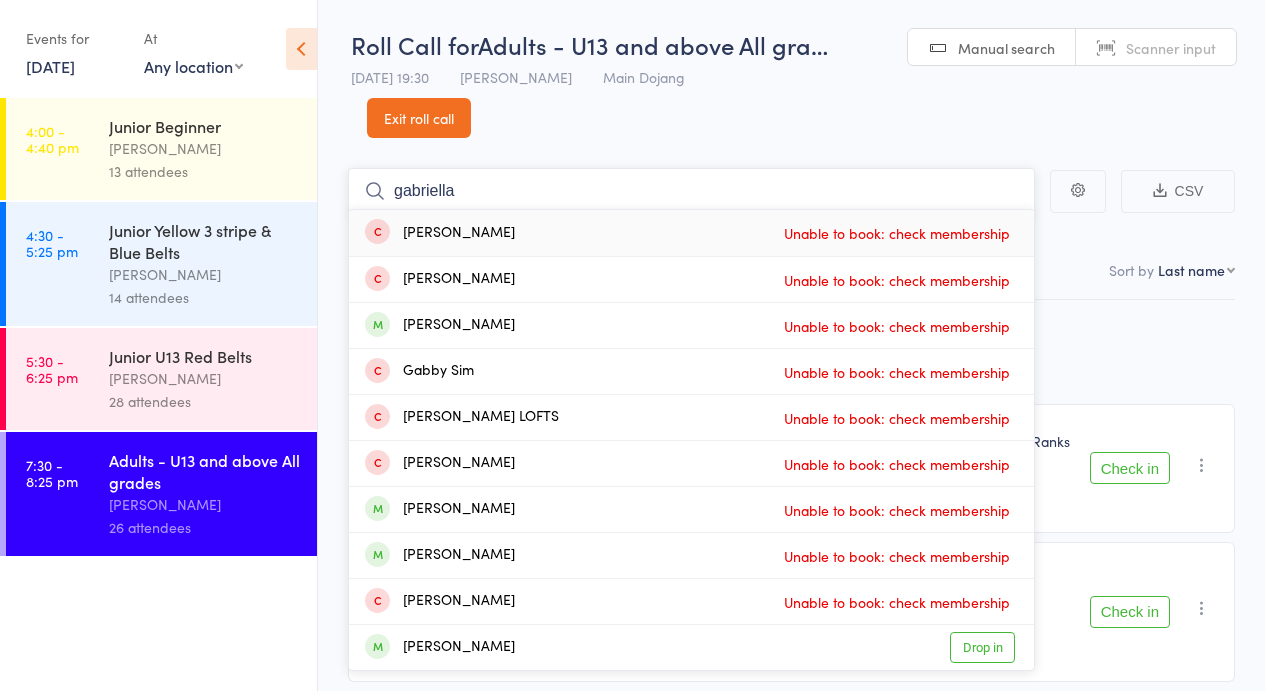 click on "gabriella" at bounding box center [691, 191] 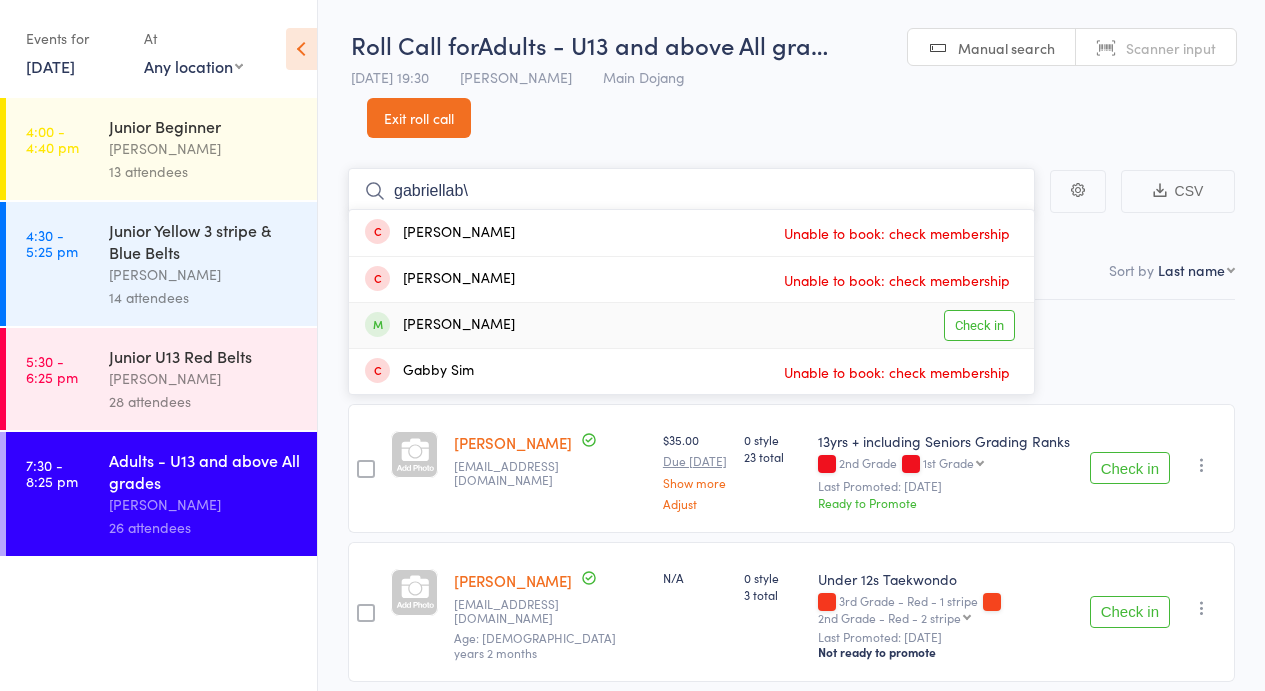 type on "gabriellab\" 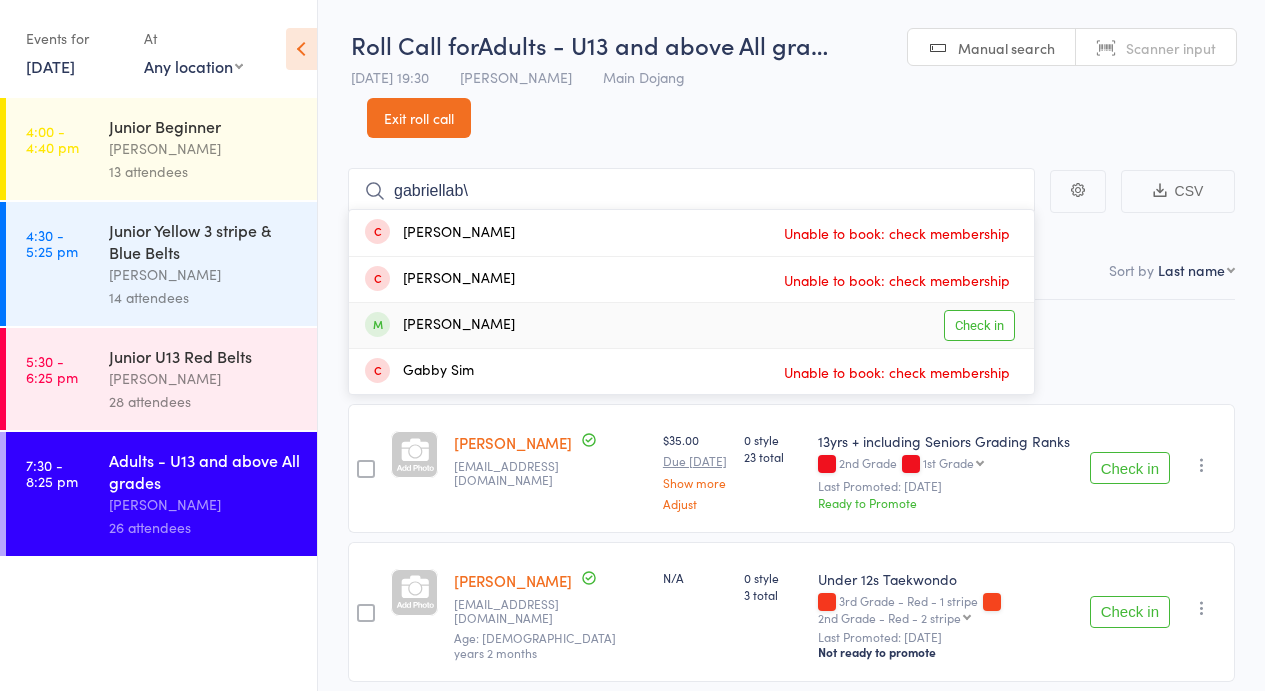click on "Check in" at bounding box center (979, 325) 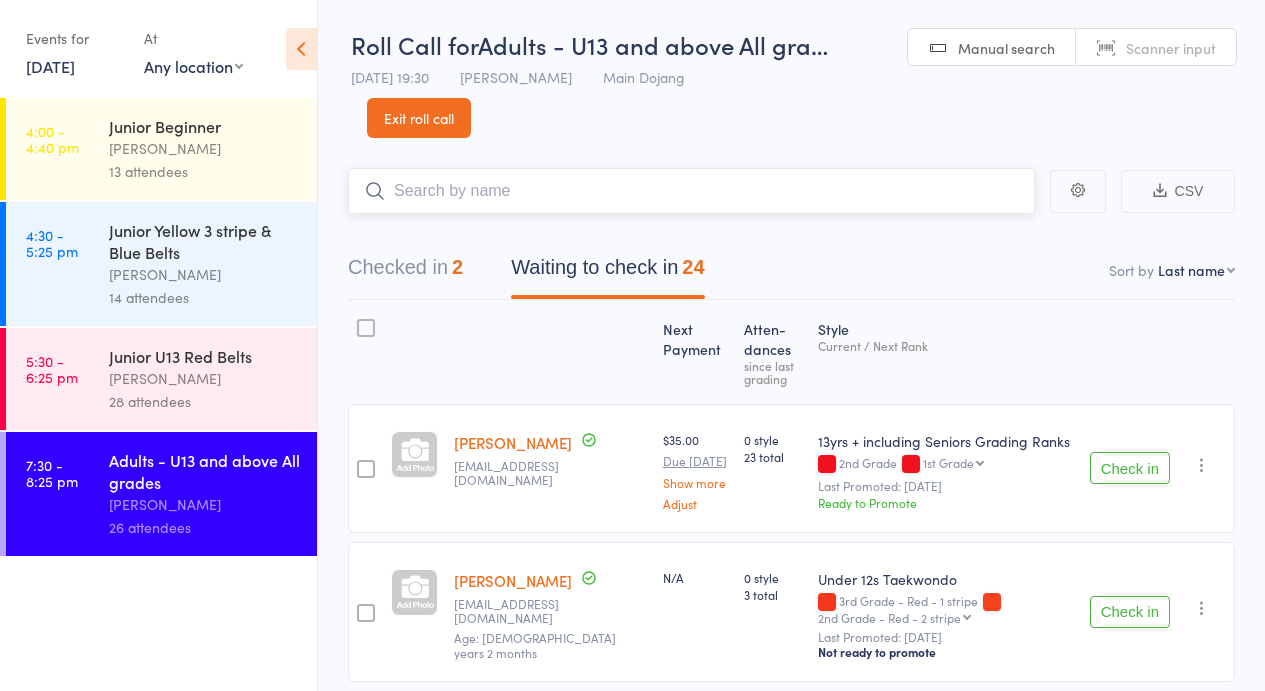click at bounding box center (691, 191) 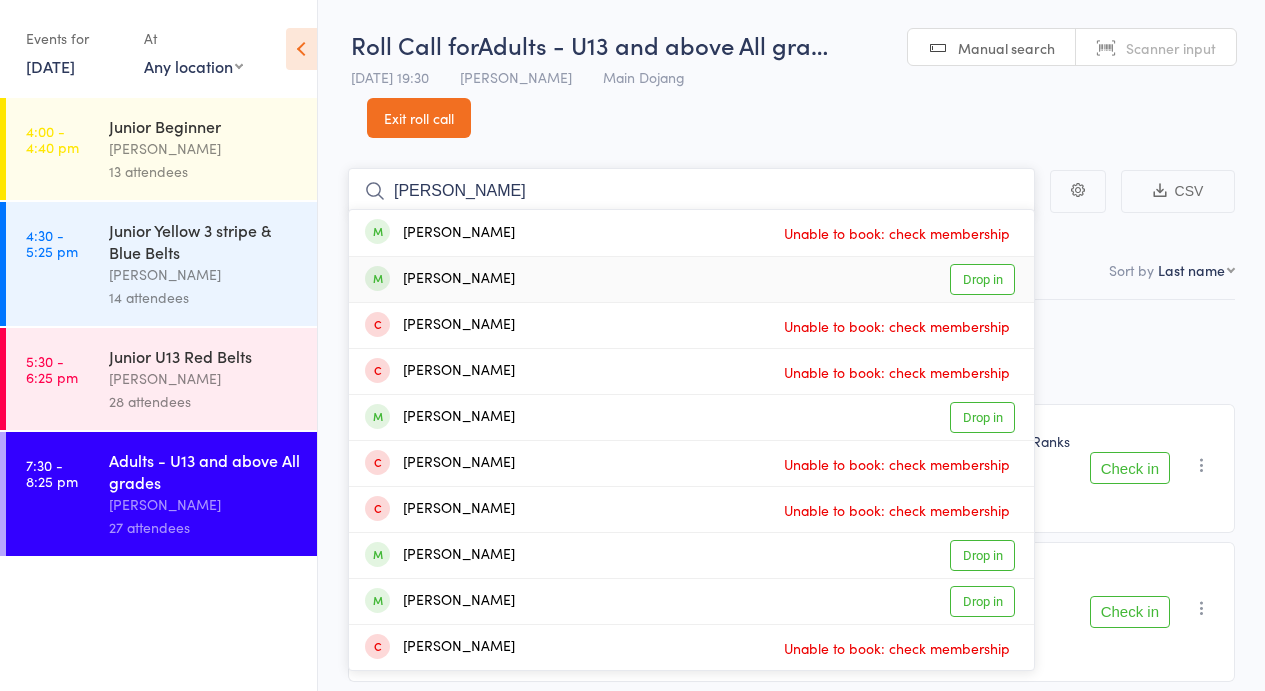 type on "thomas" 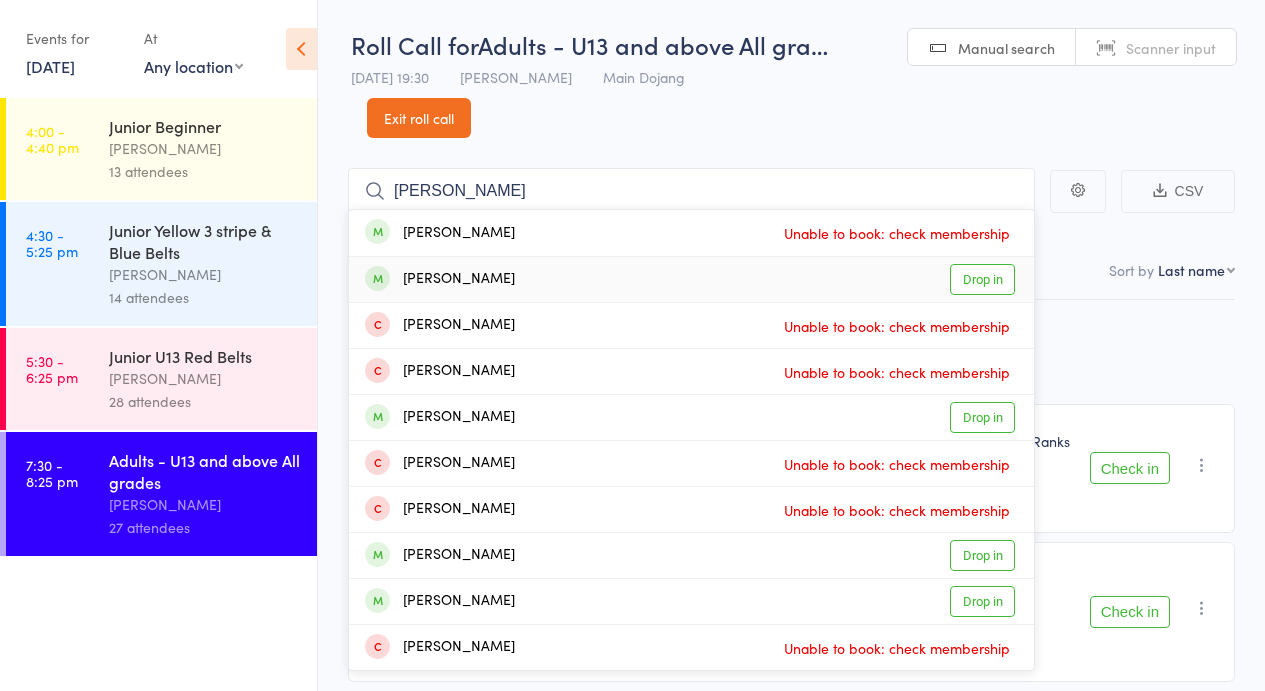 click on "Drop in" at bounding box center (982, 279) 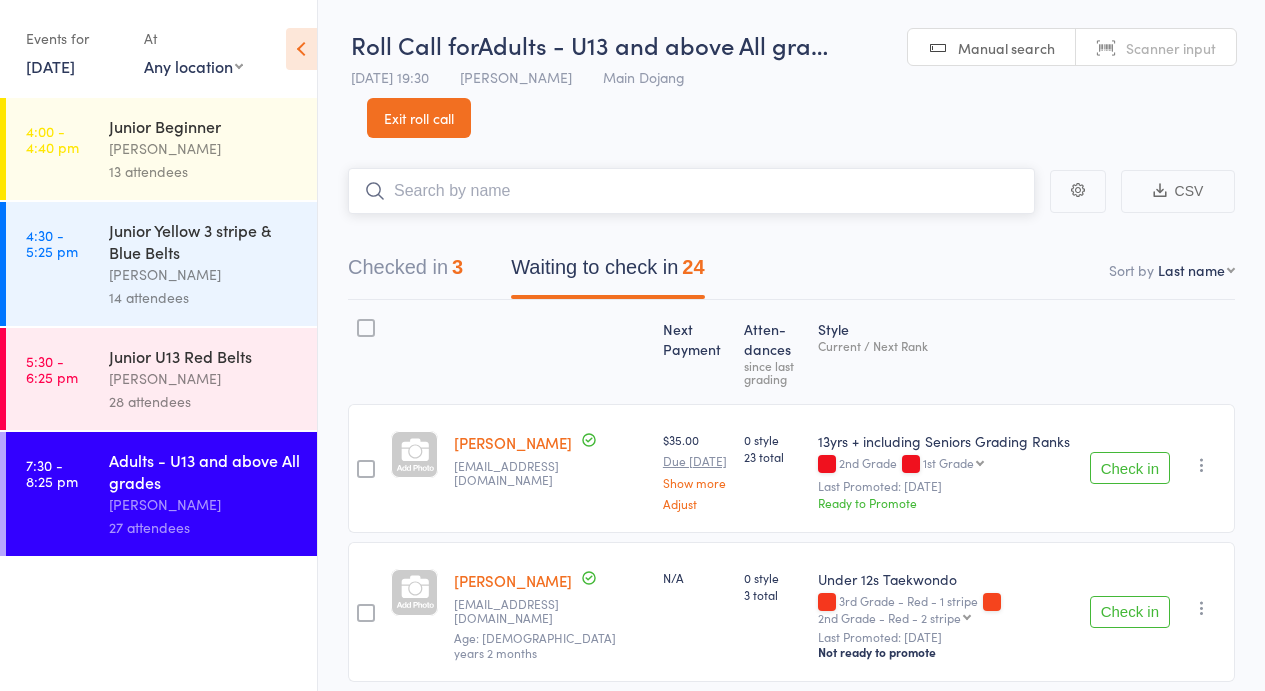 click at bounding box center [691, 191] 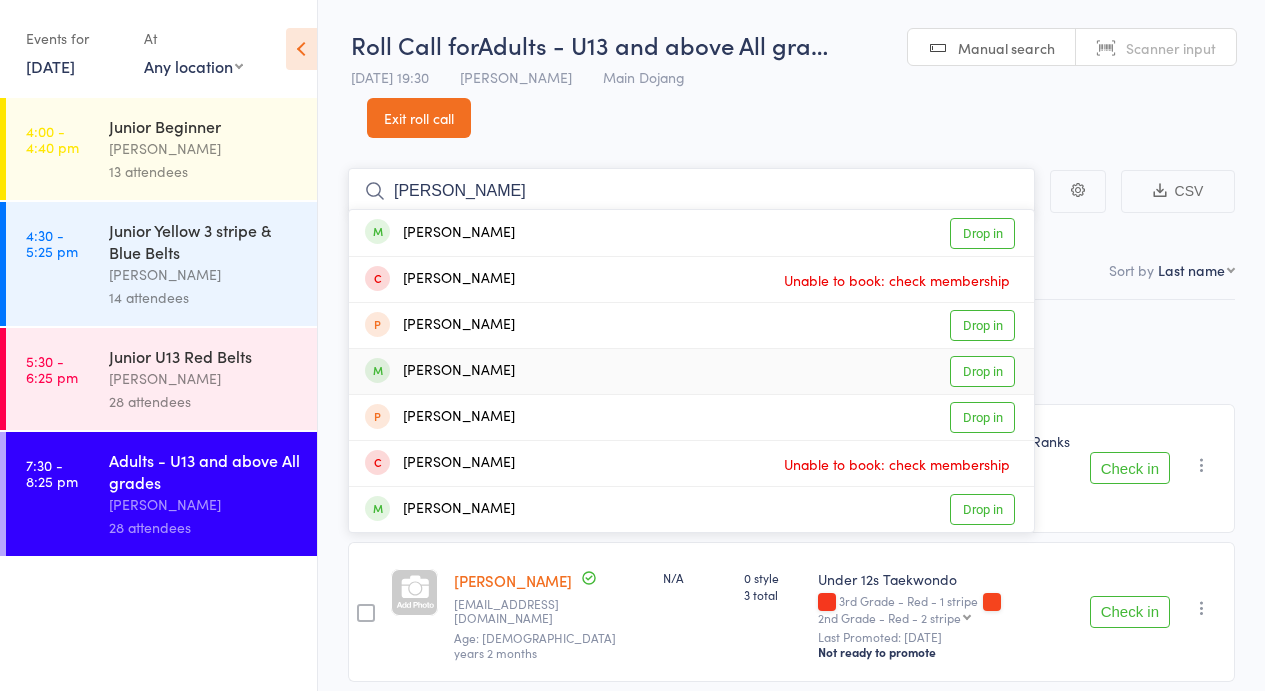 type on "sarah" 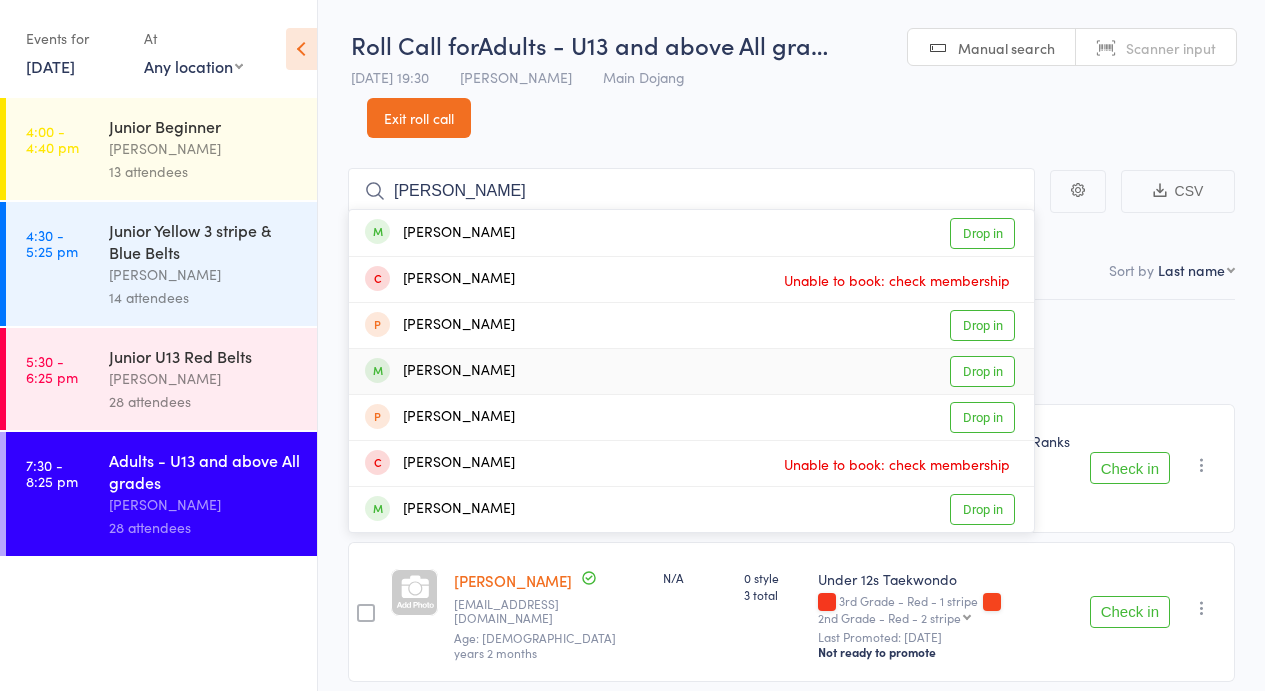 click on "Drop in" at bounding box center (982, 371) 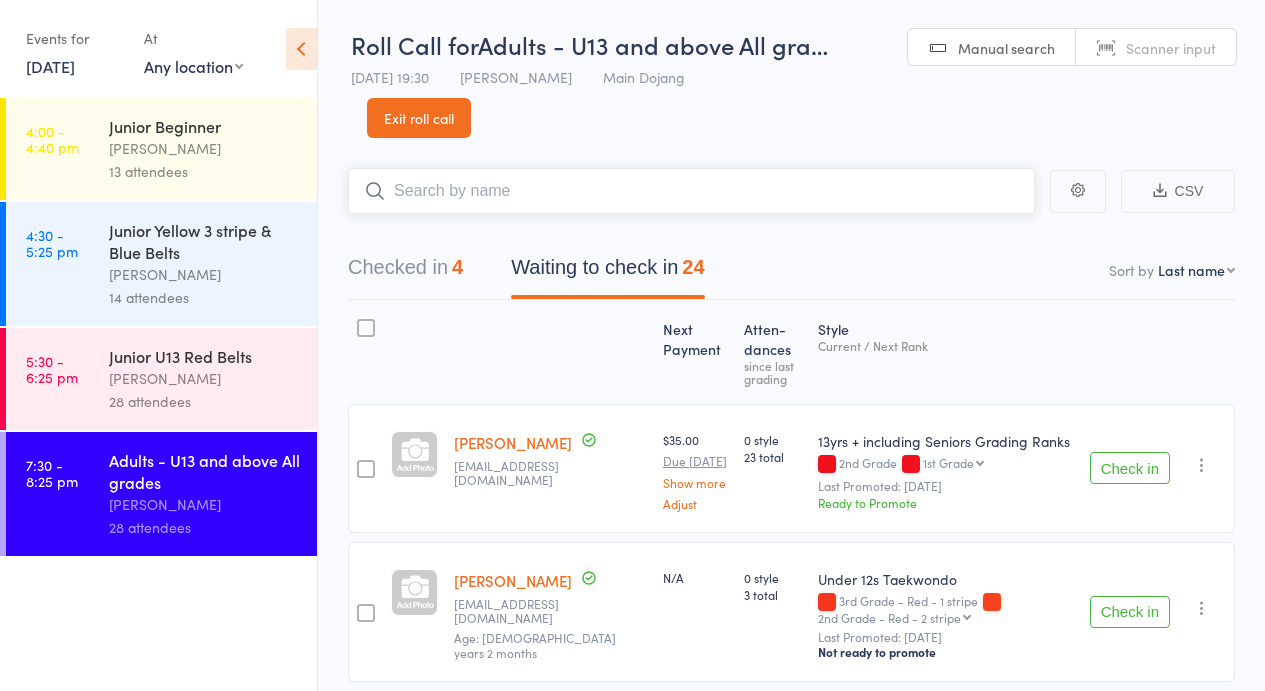 click at bounding box center [691, 191] 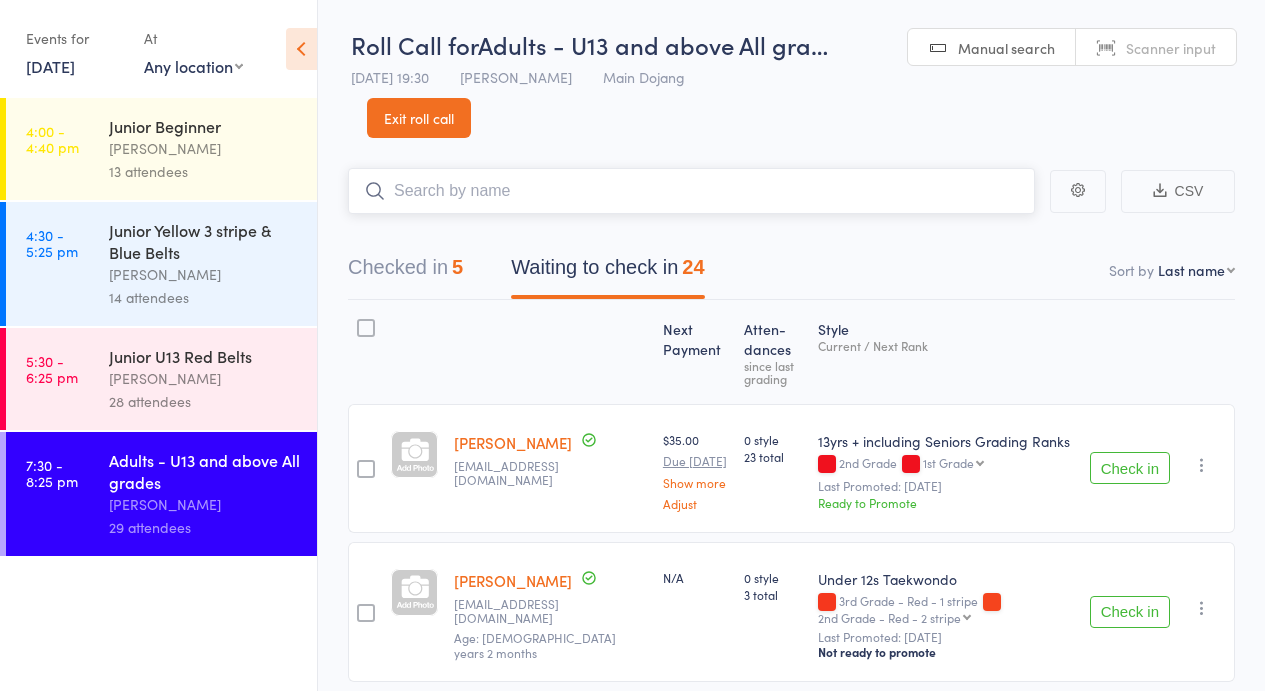 click on "Waiting to check in  24" at bounding box center (607, 272) 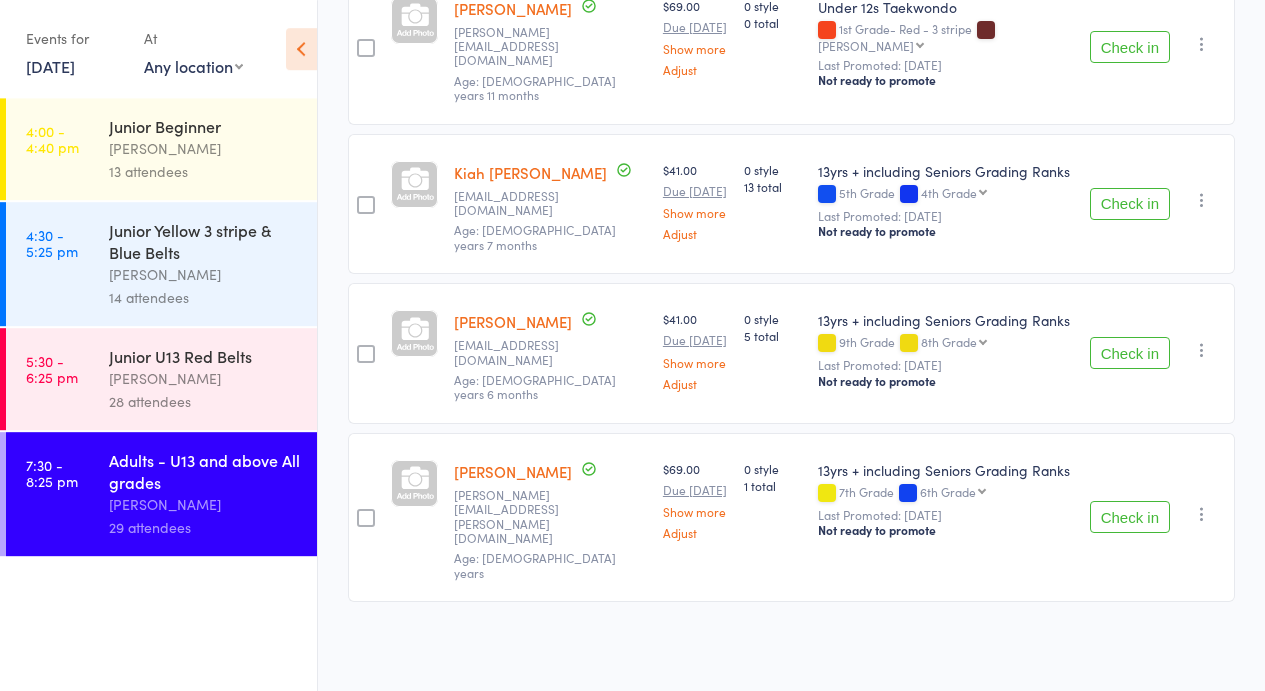 scroll, scrollTop: 3536, scrollLeft: 0, axis: vertical 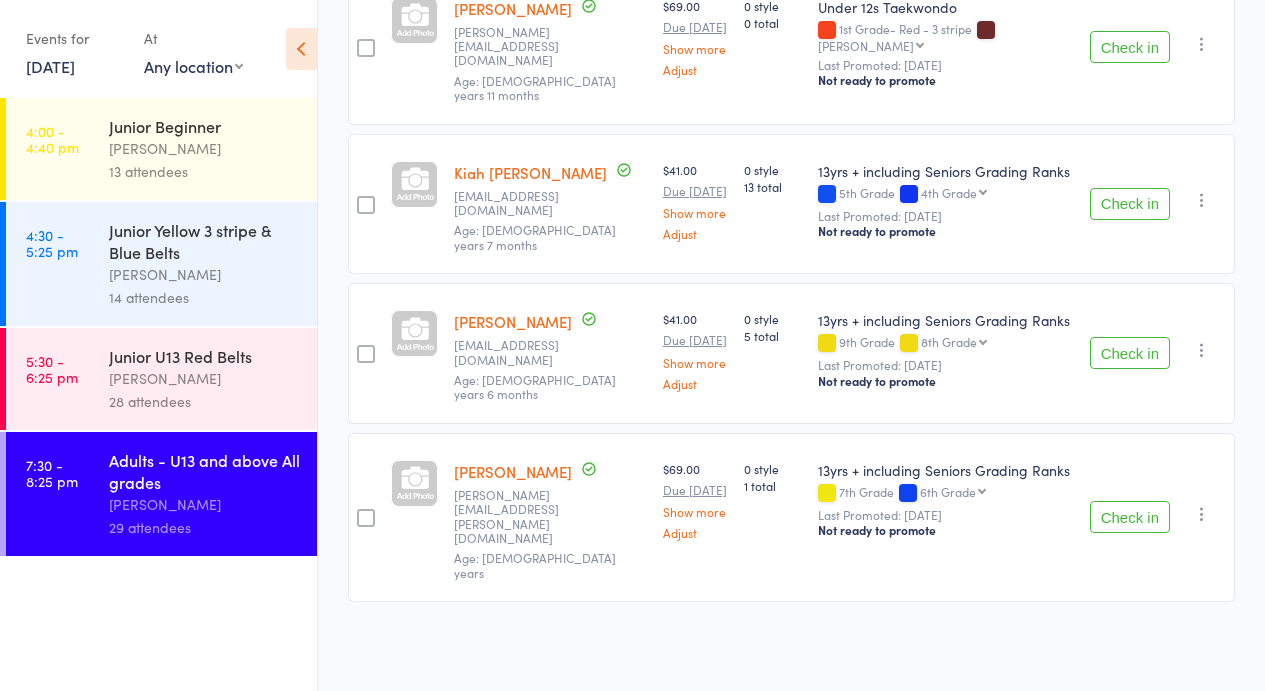 click on "Check in" at bounding box center [1130, 353] 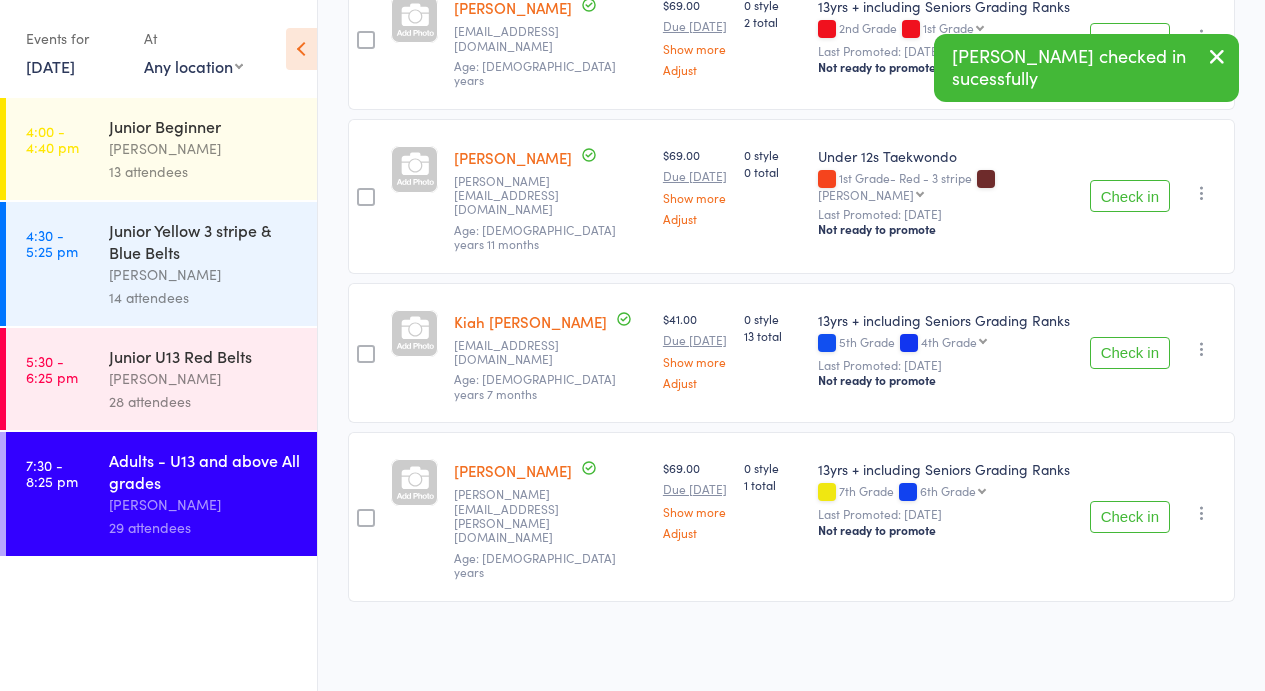 click on "Check in" at bounding box center [1130, 517] 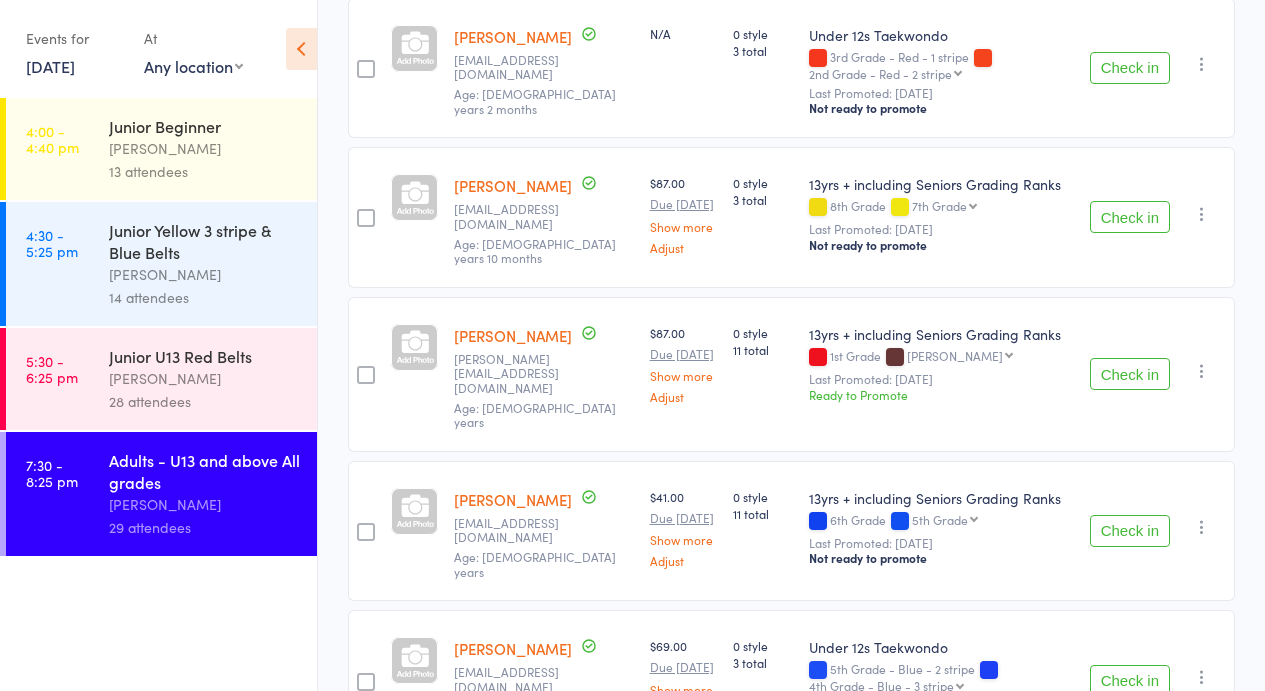 scroll, scrollTop: 0, scrollLeft: 0, axis: both 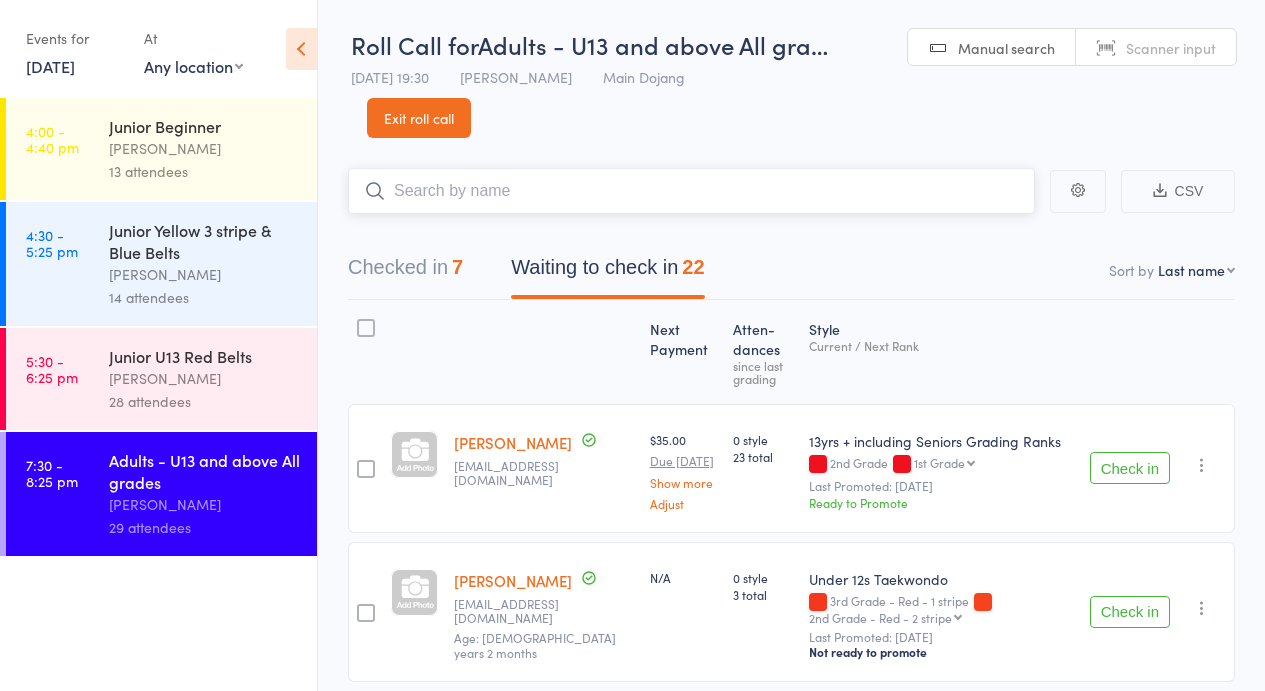 click at bounding box center [691, 191] 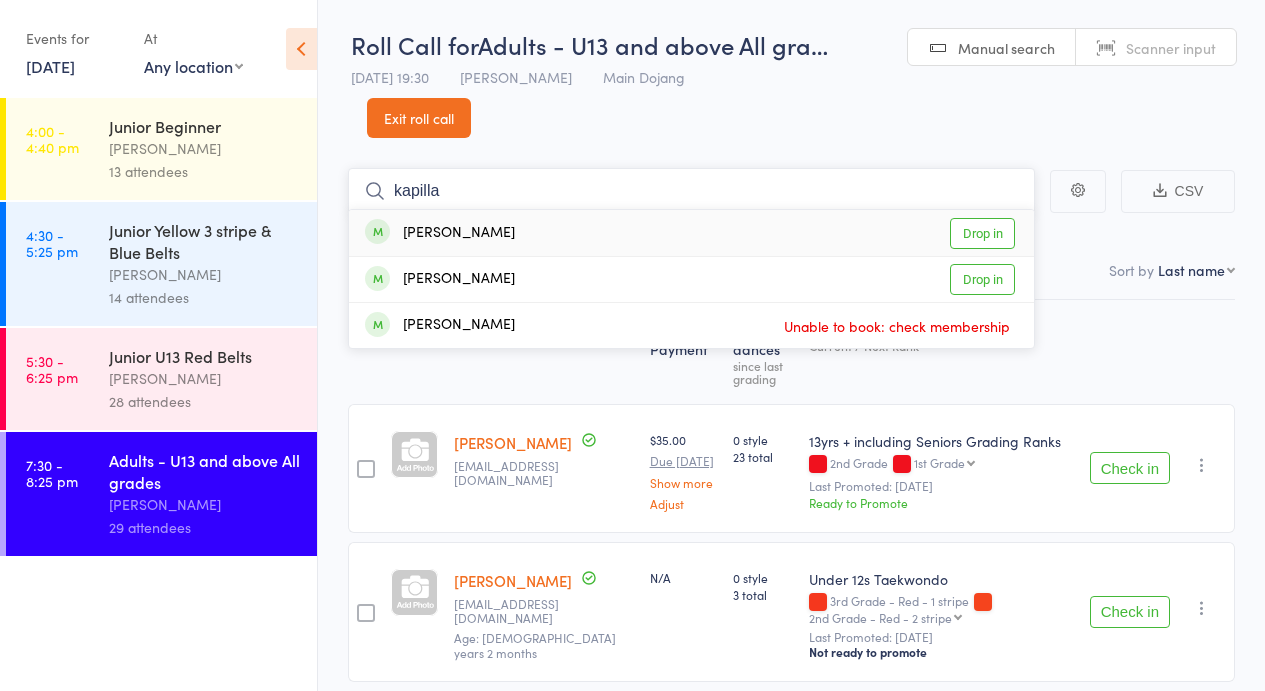type on "kapilla" 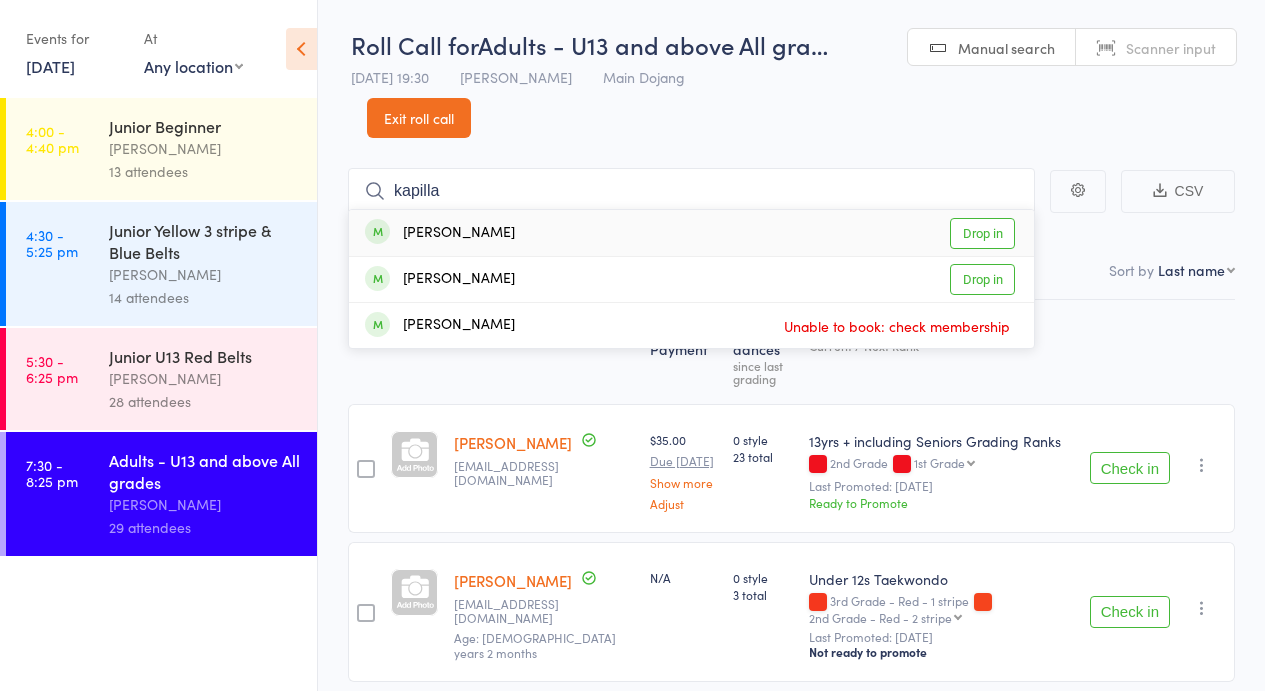 drag, startPoint x: 982, startPoint y: 235, endPoint x: 928, endPoint y: 223, distance: 55.31727 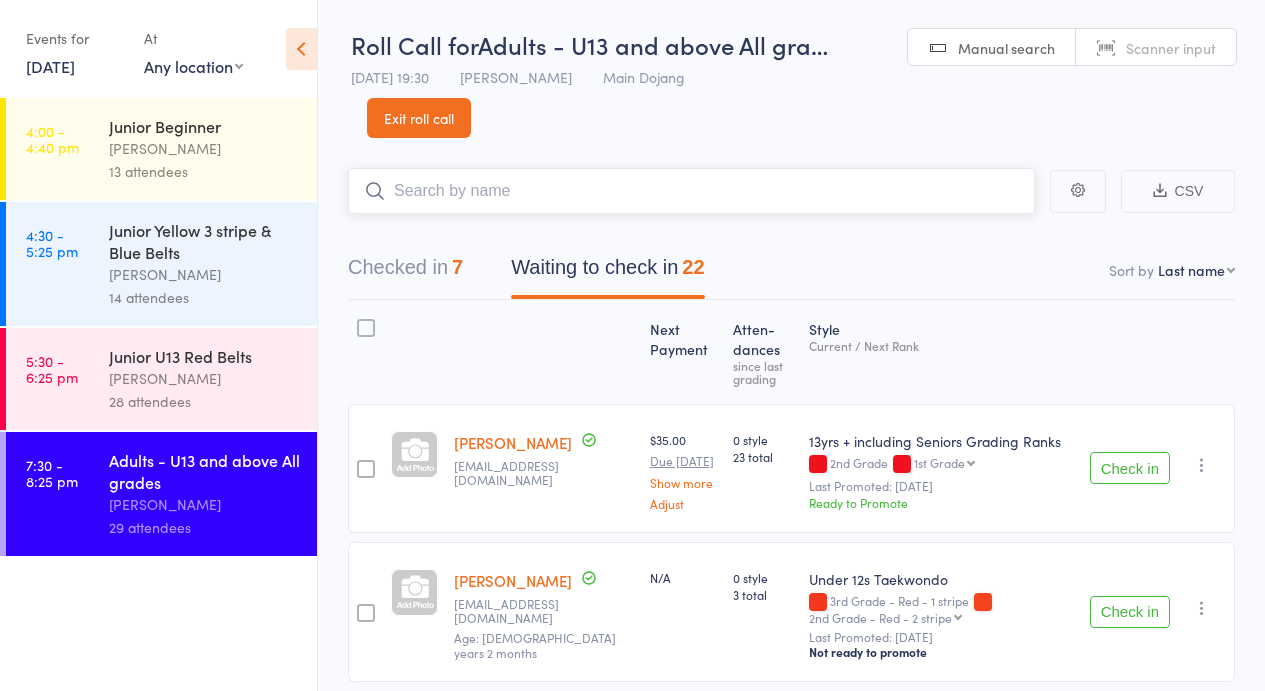 click at bounding box center (691, 191) 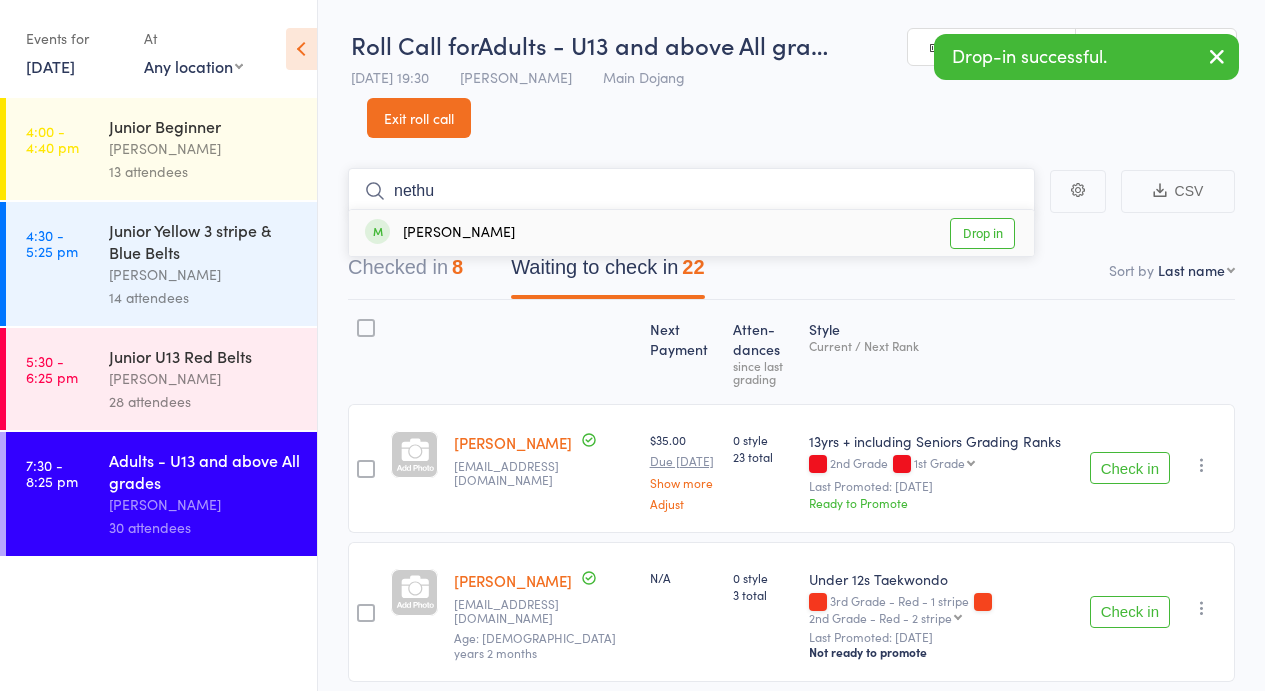 type on "nethu" 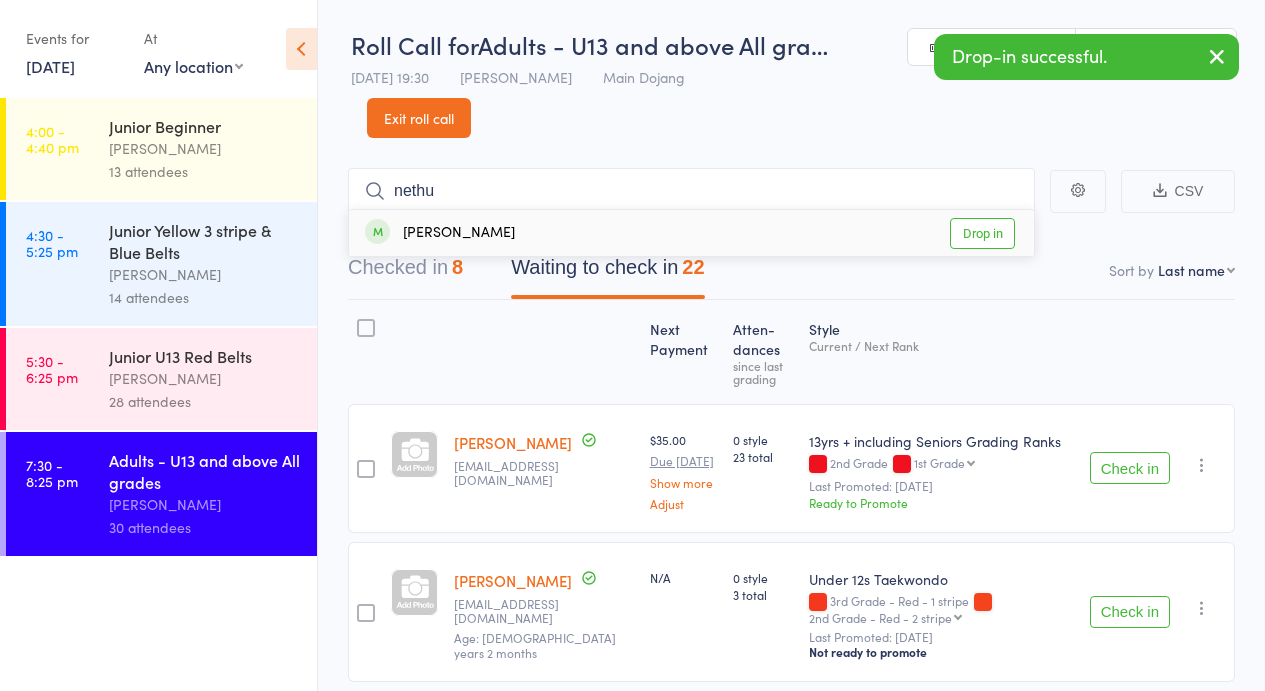 click on "Drop in" at bounding box center (982, 233) 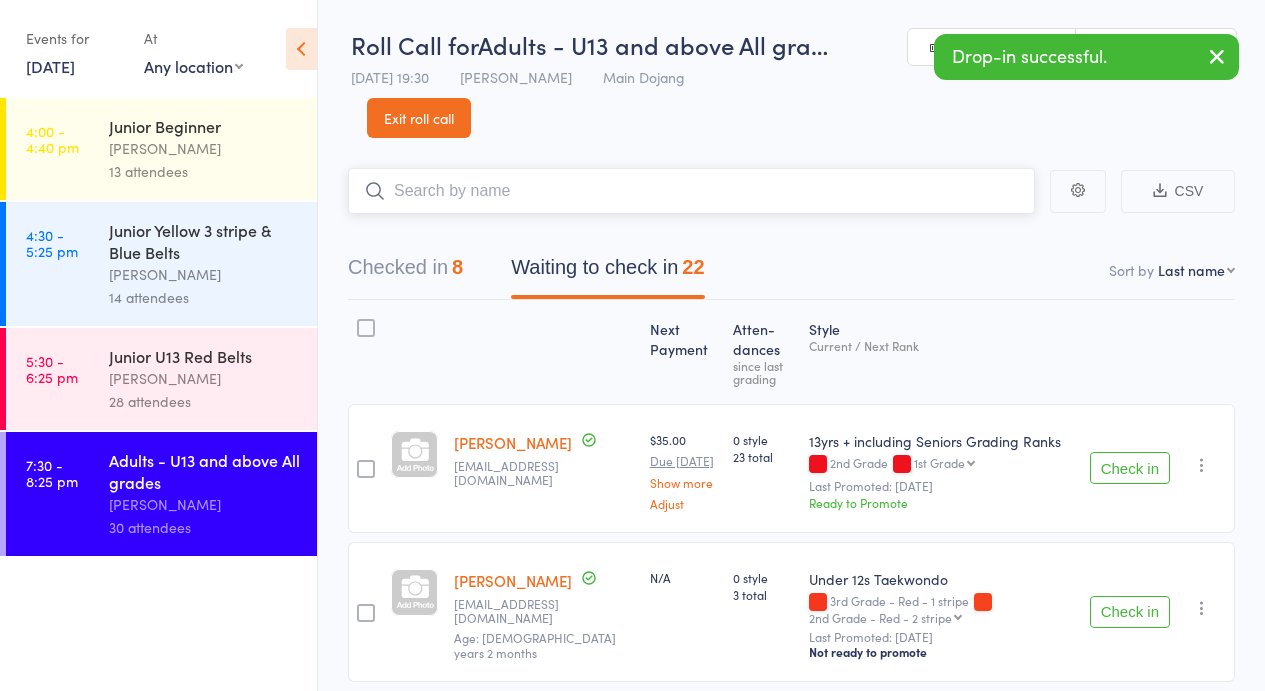 click at bounding box center [691, 191] 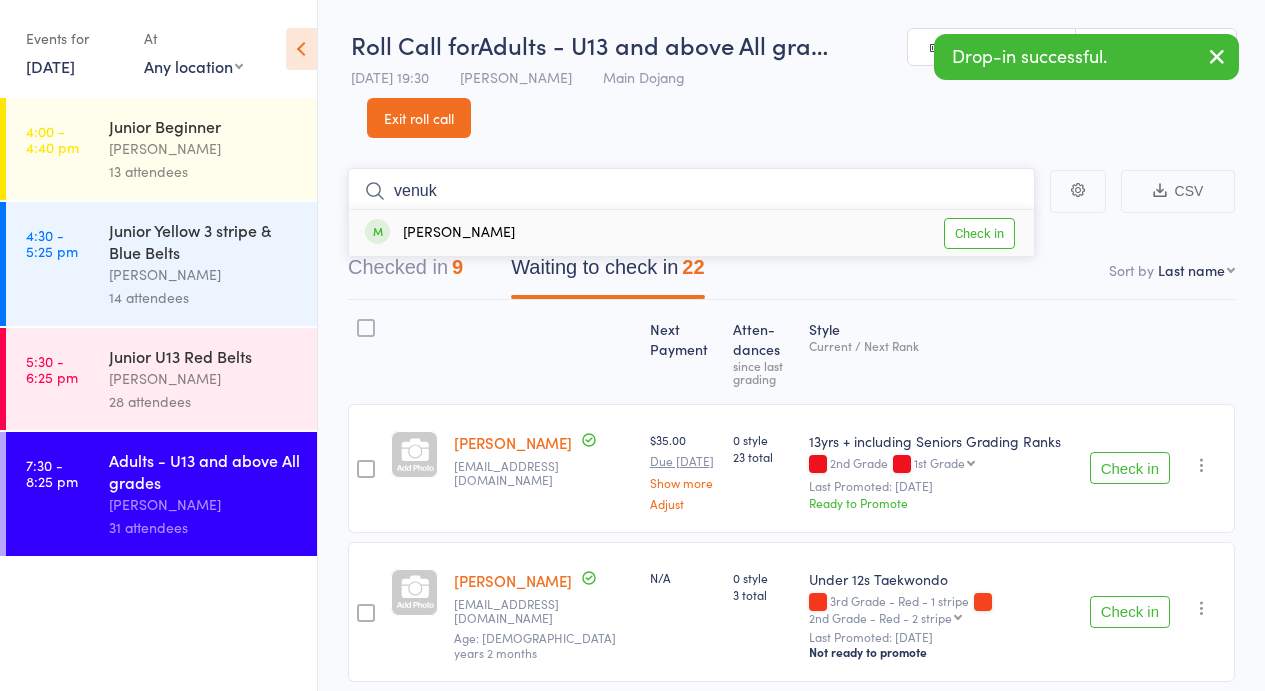 type on "venuk" 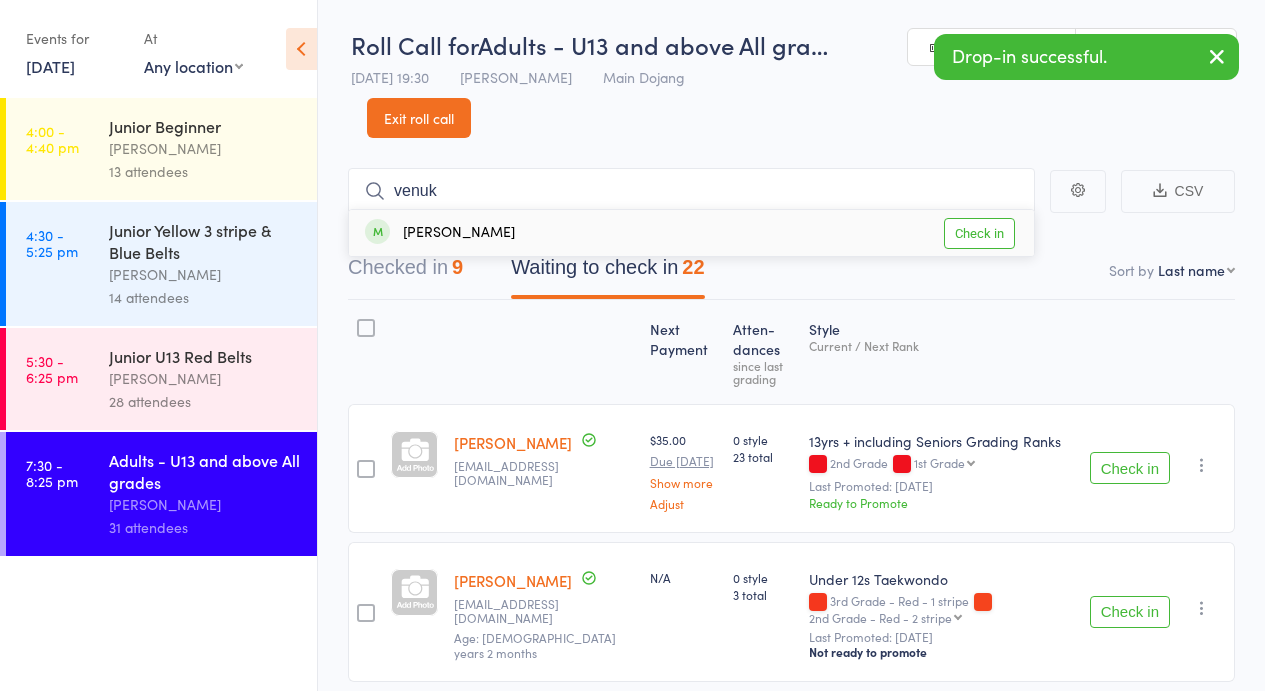 click on "Check in" at bounding box center (979, 233) 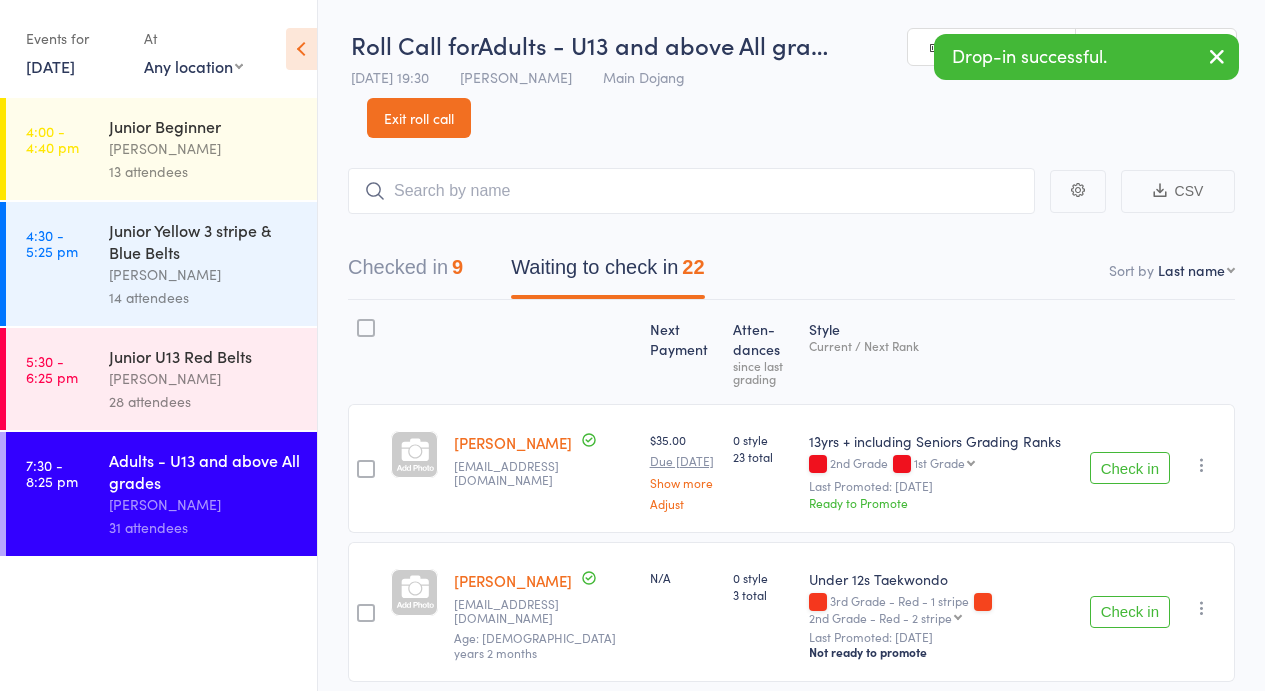 click on "CSV
Checked in  9 Waiting to check in  22
Sort by   Last name First name Last name Birthday today? Behind on payments? Check in time Next payment date Next payment amount Membership name Membership expires Ready to grade Style and Rank Style attendance count All attendance count Last Promoted Next Payment Atten­dances since last grading Style Current / Next Rank Lukas Binks    shae_maree27@hotmail.com $35.00 Due Jul 24  Show more Adjust 0 style 23 total 13yrs + including Seniors Grading Ranks 2nd Grade  1st Grade  1st Grade Cho Dan Bo 1st Dan Black Belt 1st Dan- 1st Level Grade 1st Dan - 2nd Level Grade 1st Dan - 3rd Level Grade 2nd Dan Black Belt 2nd Dan - 1st Level Grade 2nd Dan - 2nd Level Grade 2nd Dan - 3rd Level Grade 3rd Dan Black Belt 4th Dan Black Belt 5th Dan Black Belt Last Promoted: Apr 5, 2025 Ready to Promote Check in Check in Promote Send message Add Note Add Task Add Flag Remove Mark absent
Lirael Binks    shae_maree27@hotmail.com Age: 13 years 2 months N/A 0 style 3 total Cho Dan Bo" at bounding box center [791, 2001] 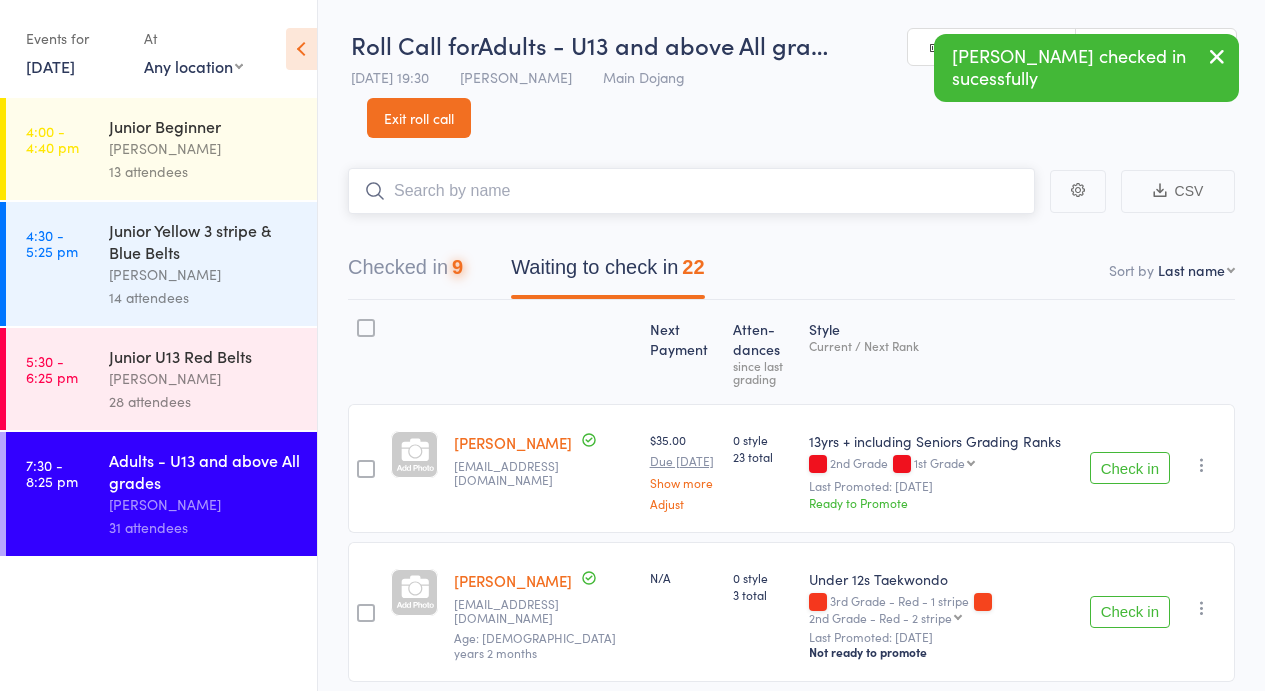 click at bounding box center (691, 191) 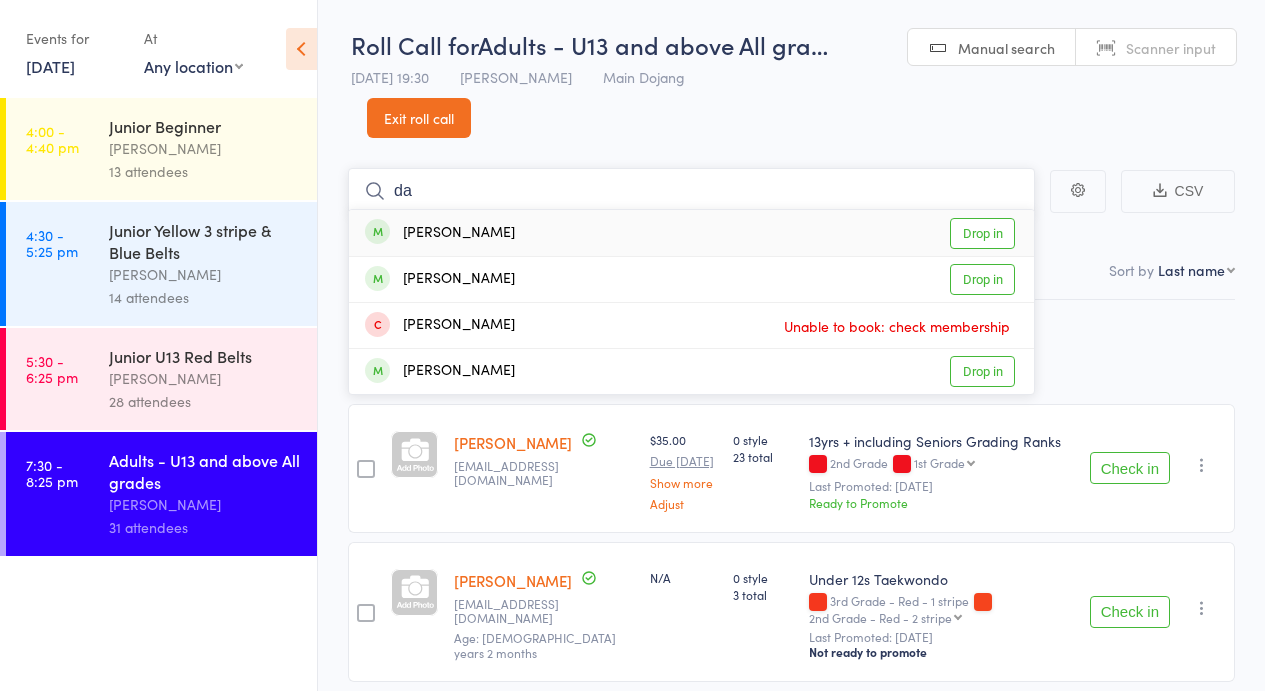 type on "d" 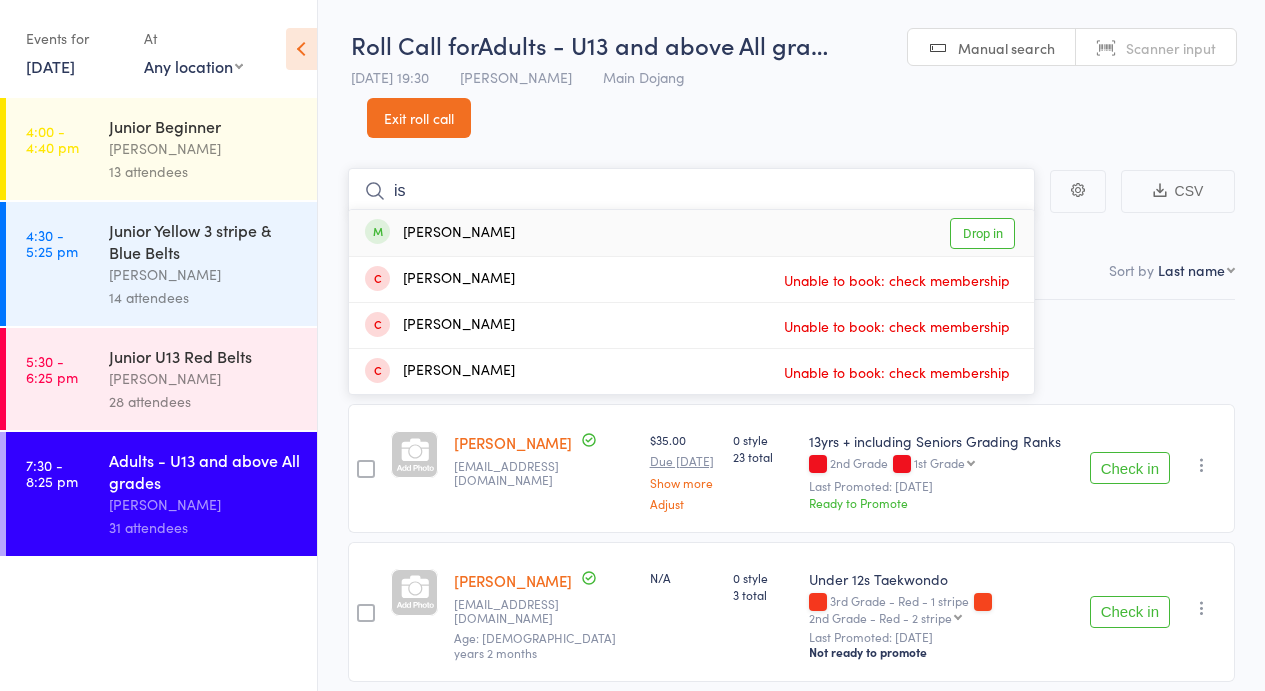 type on "i" 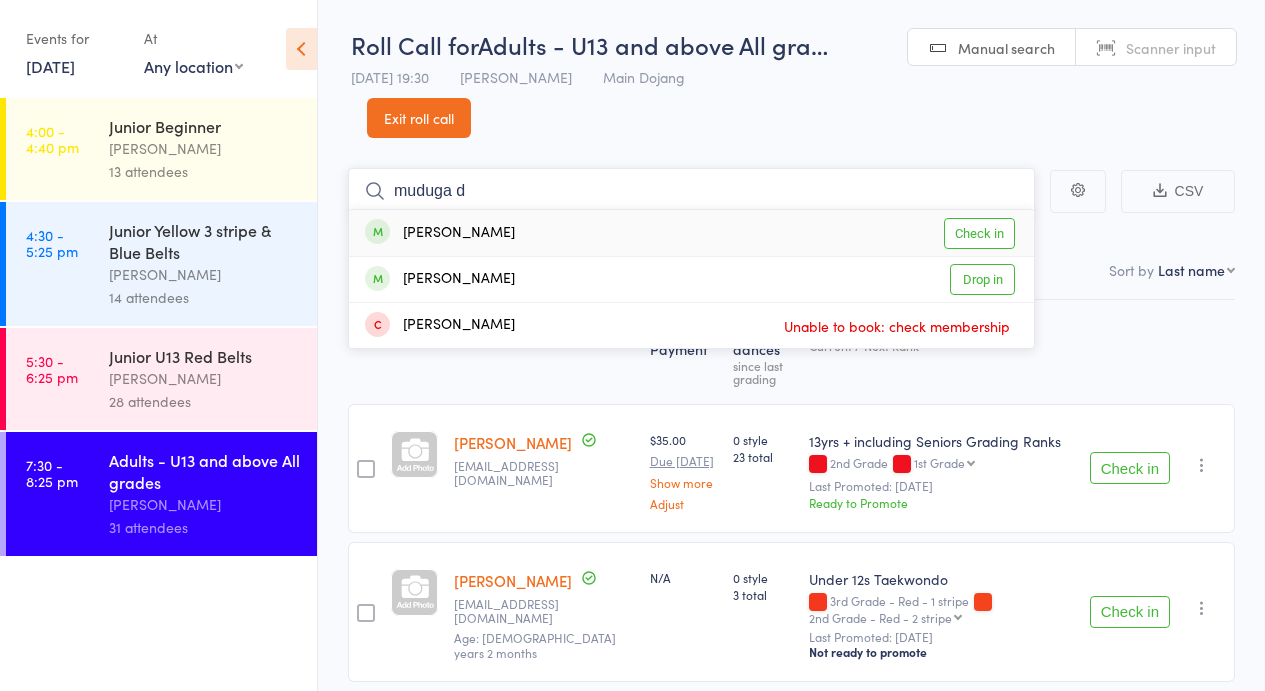 type on "muduga d" 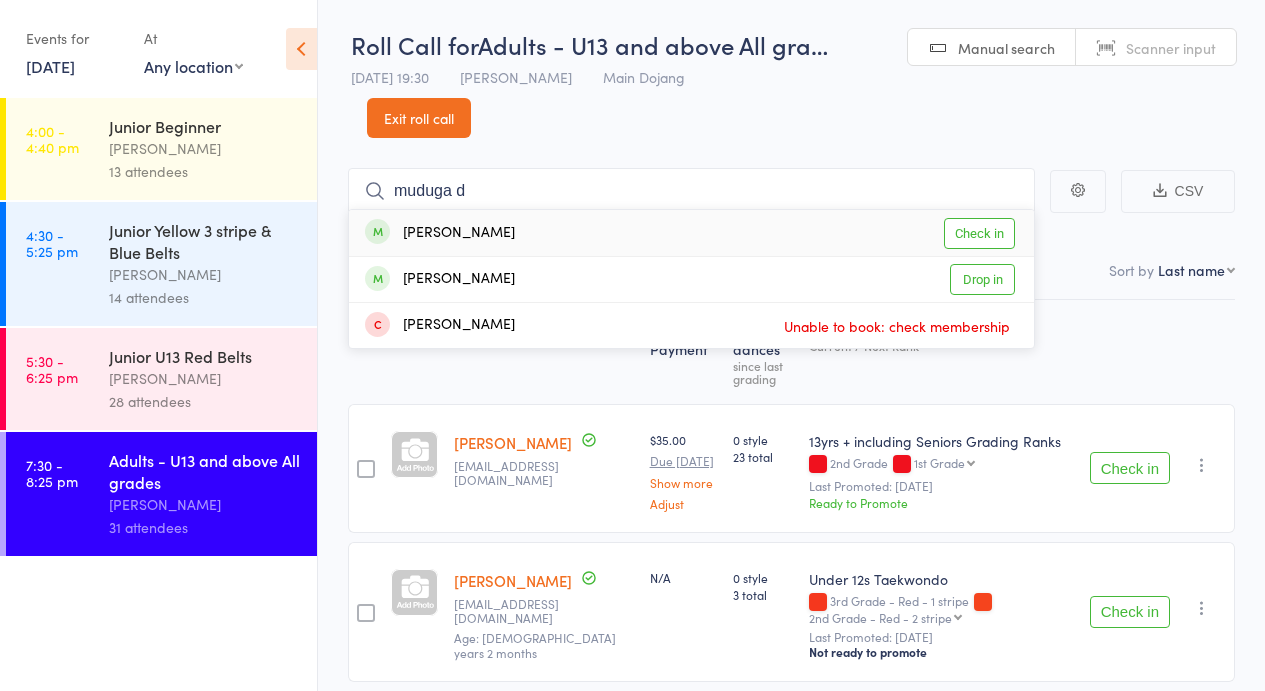 click on "Check in" at bounding box center [979, 233] 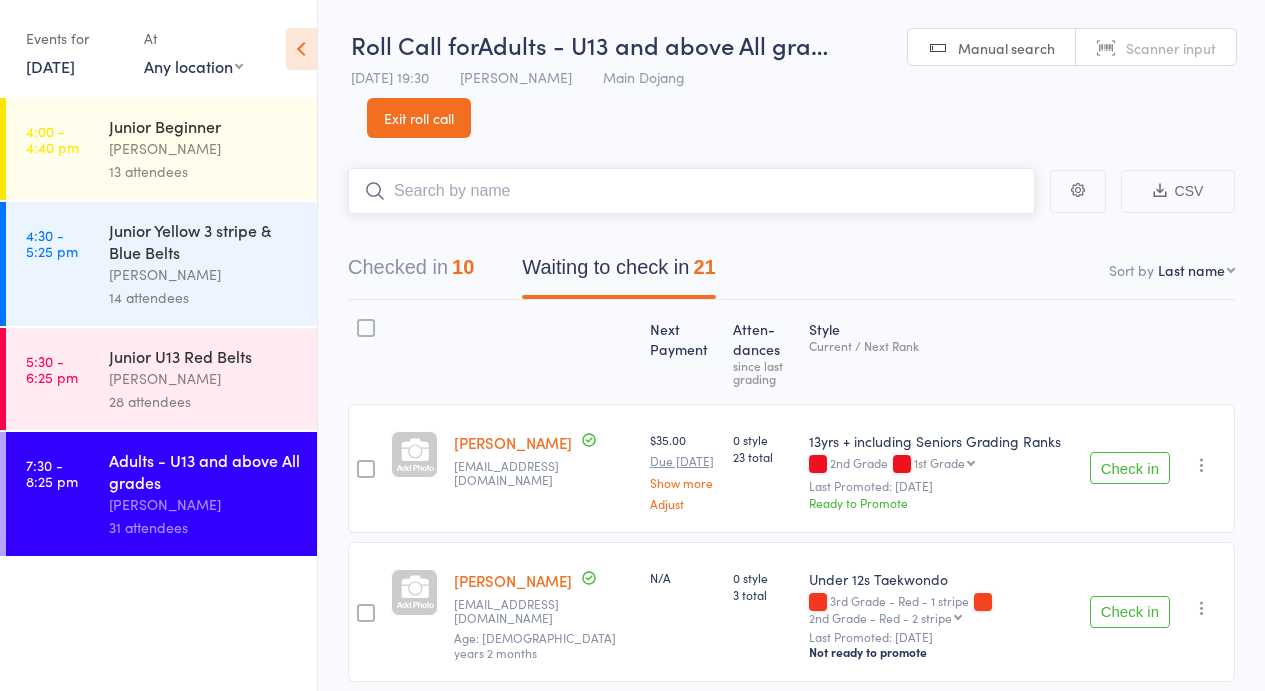 click at bounding box center [691, 191] 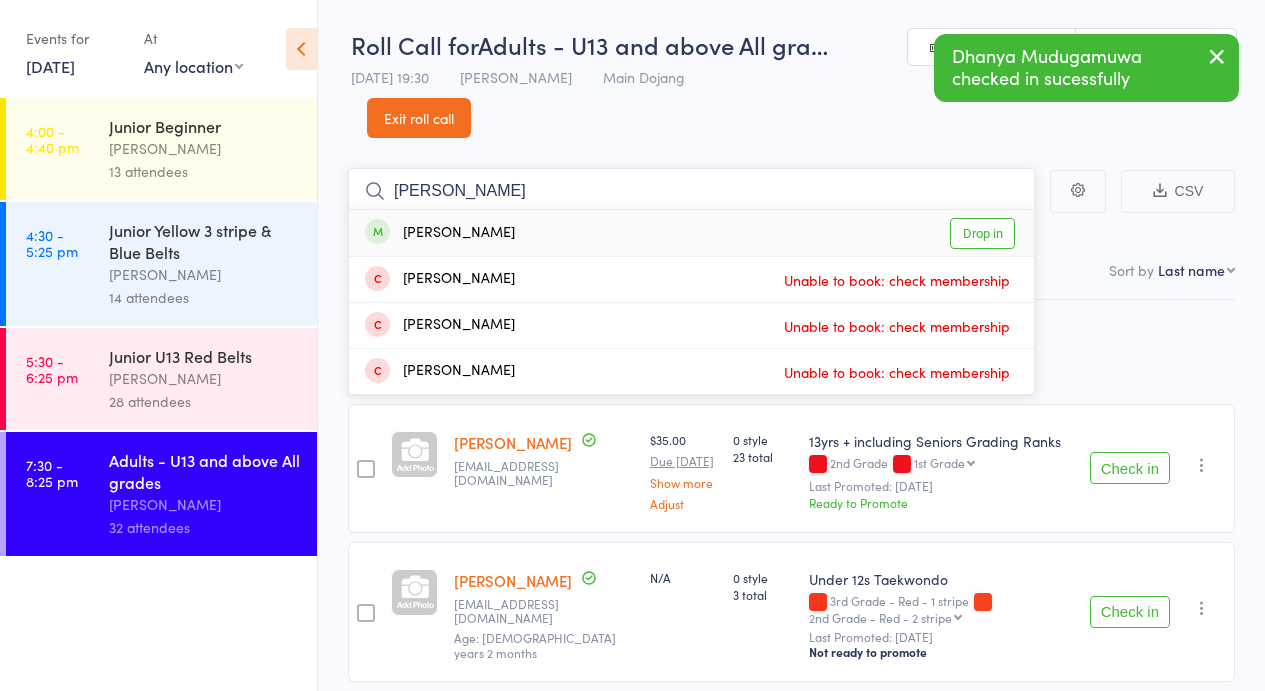 type on "ishan" 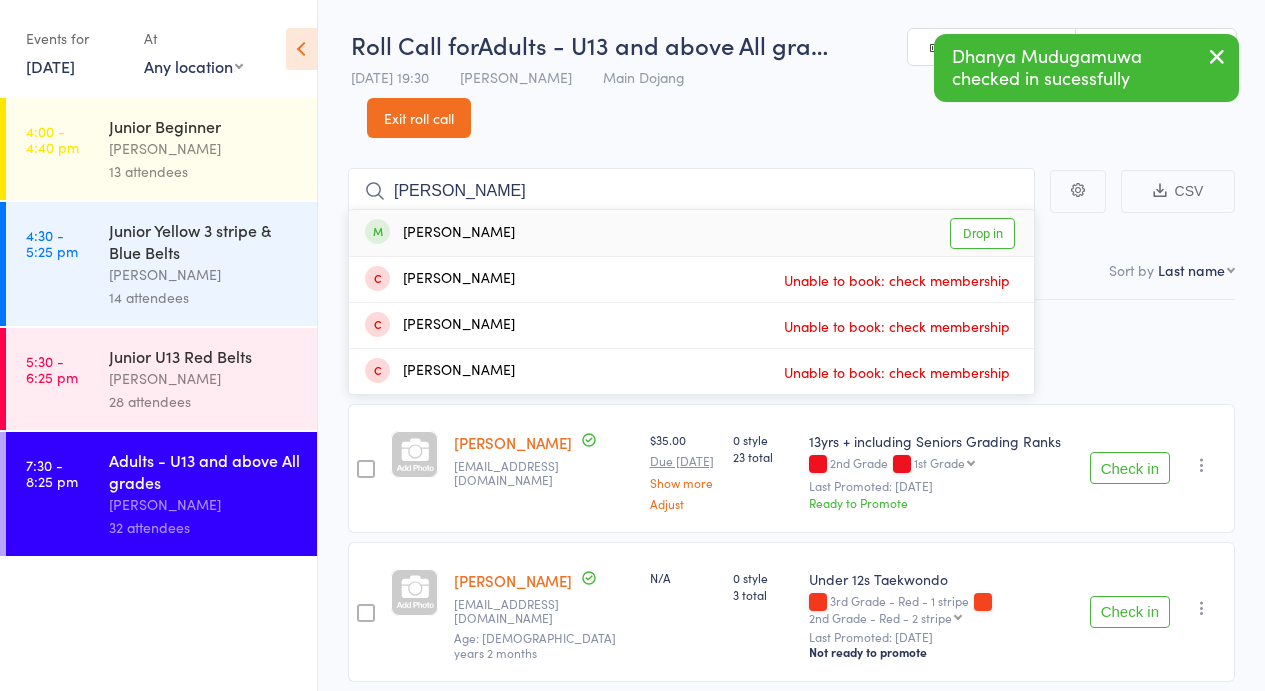 drag, startPoint x: 995, startPoint y: 234, endPoint x: 909, endPoint y: 232, distance: 86.023254 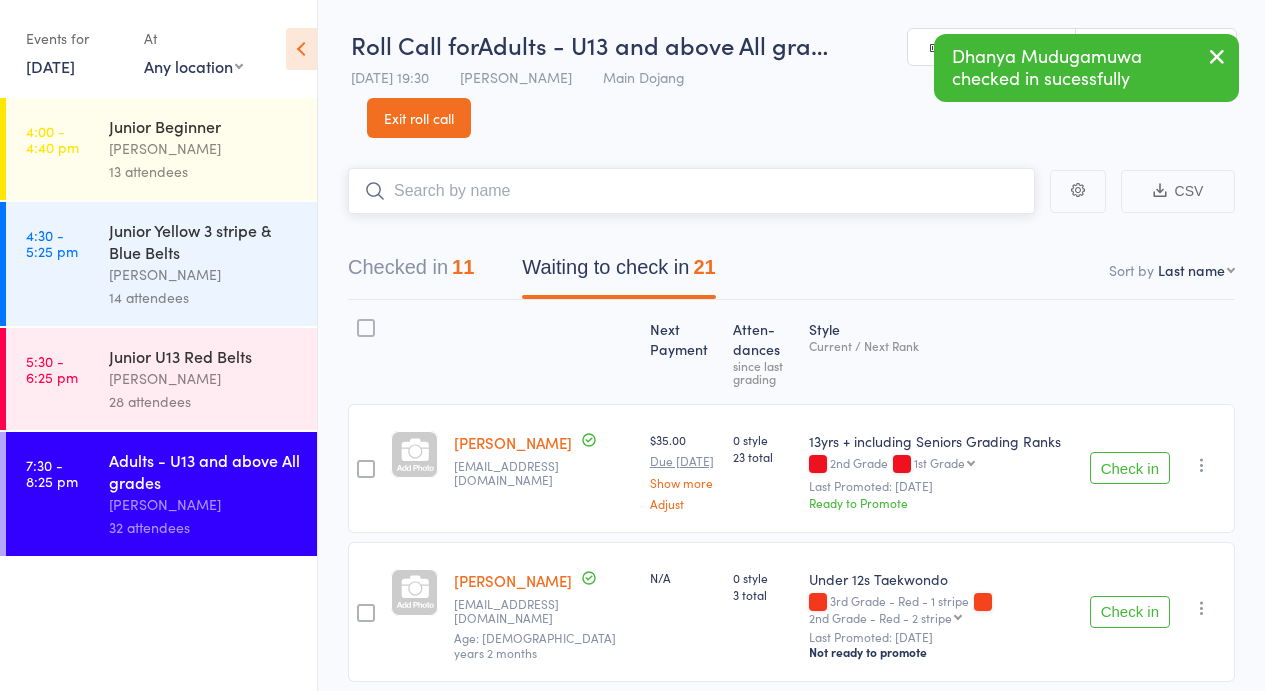 click at bounding box center (691, 191) 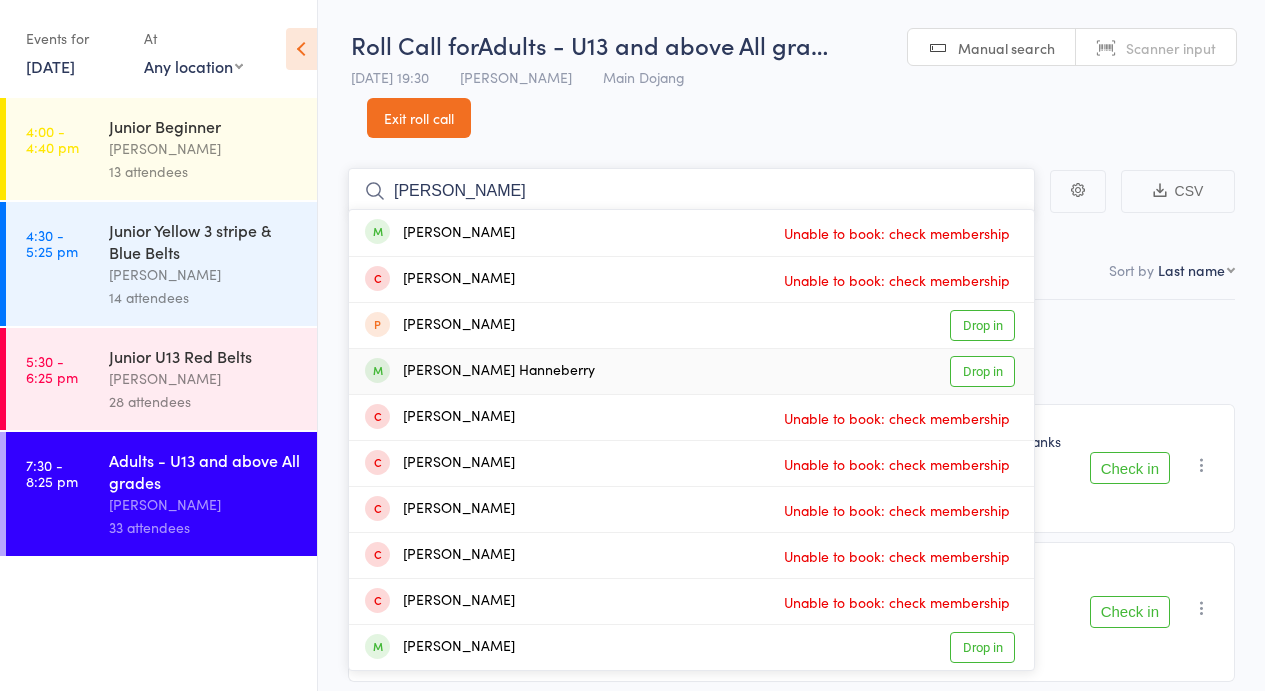 type on "harrison" 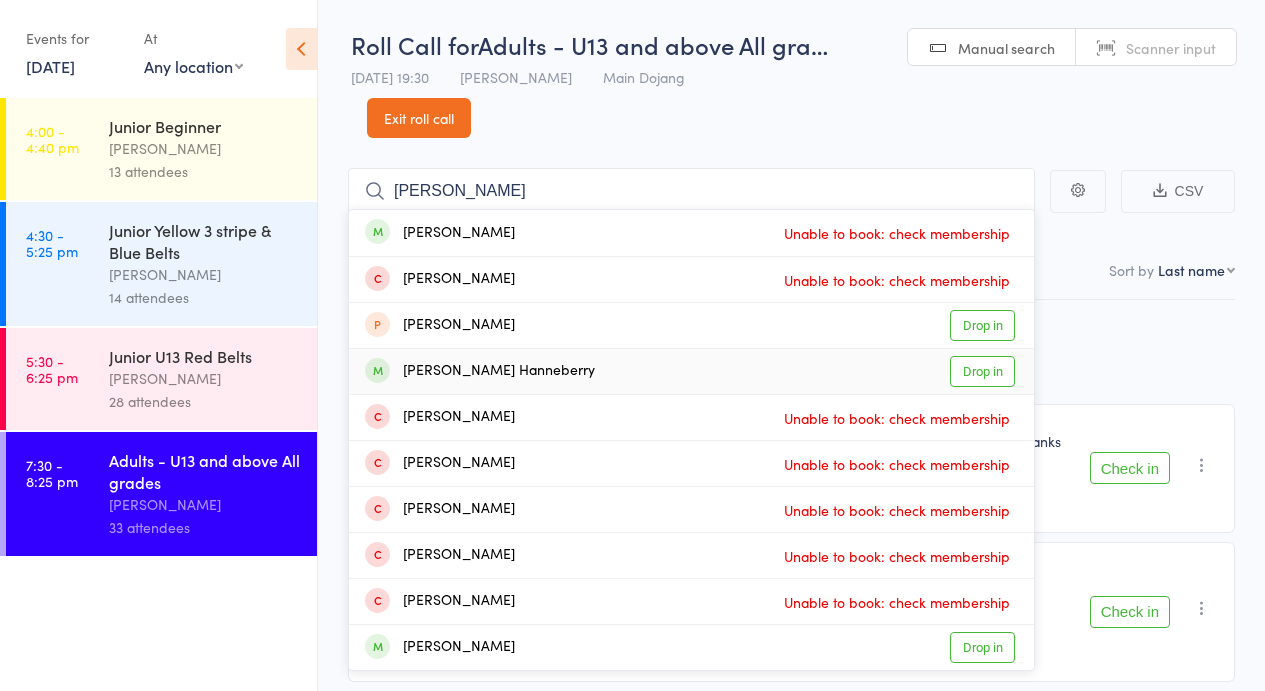 click on "Drop in" at bounding box center (982, 371) 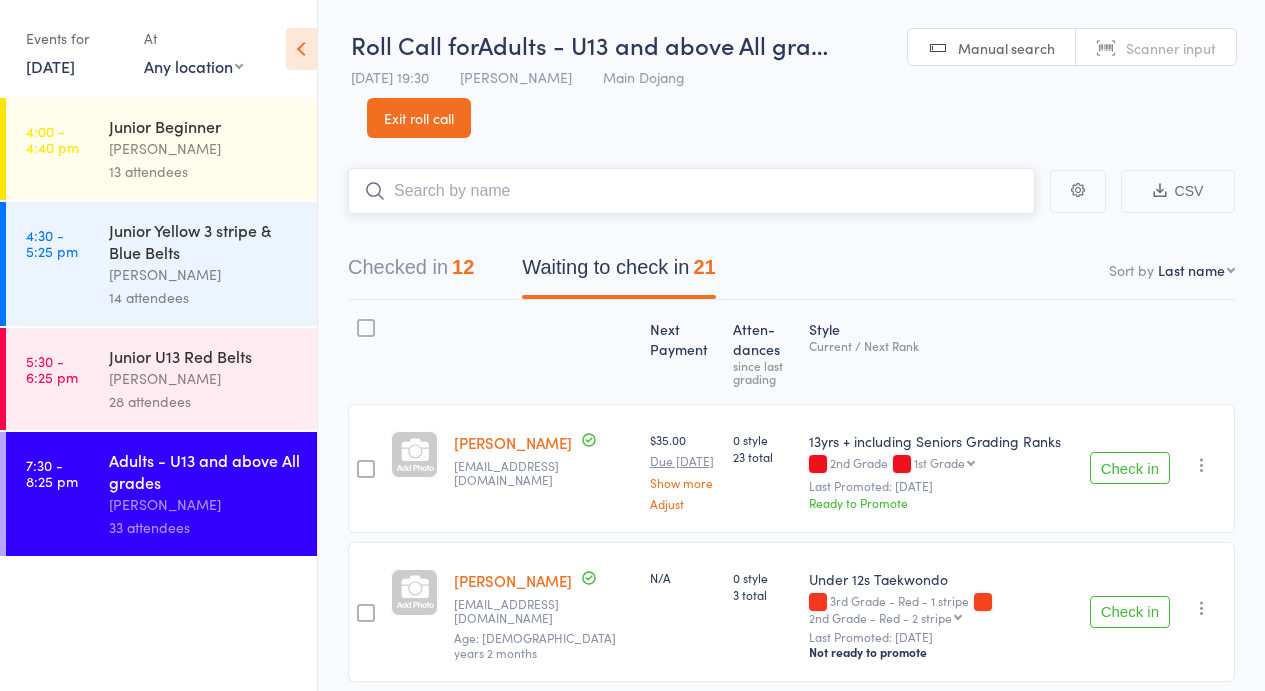click at bounding box center [691, 191] 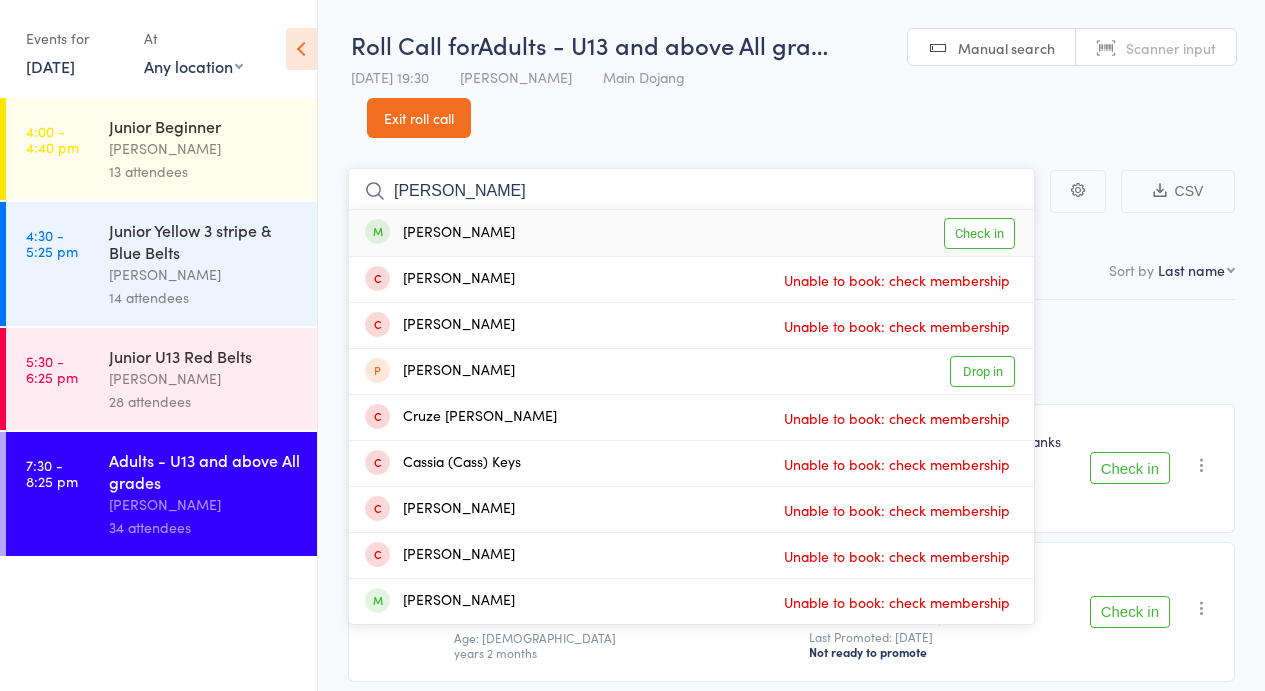 type on "casandra" 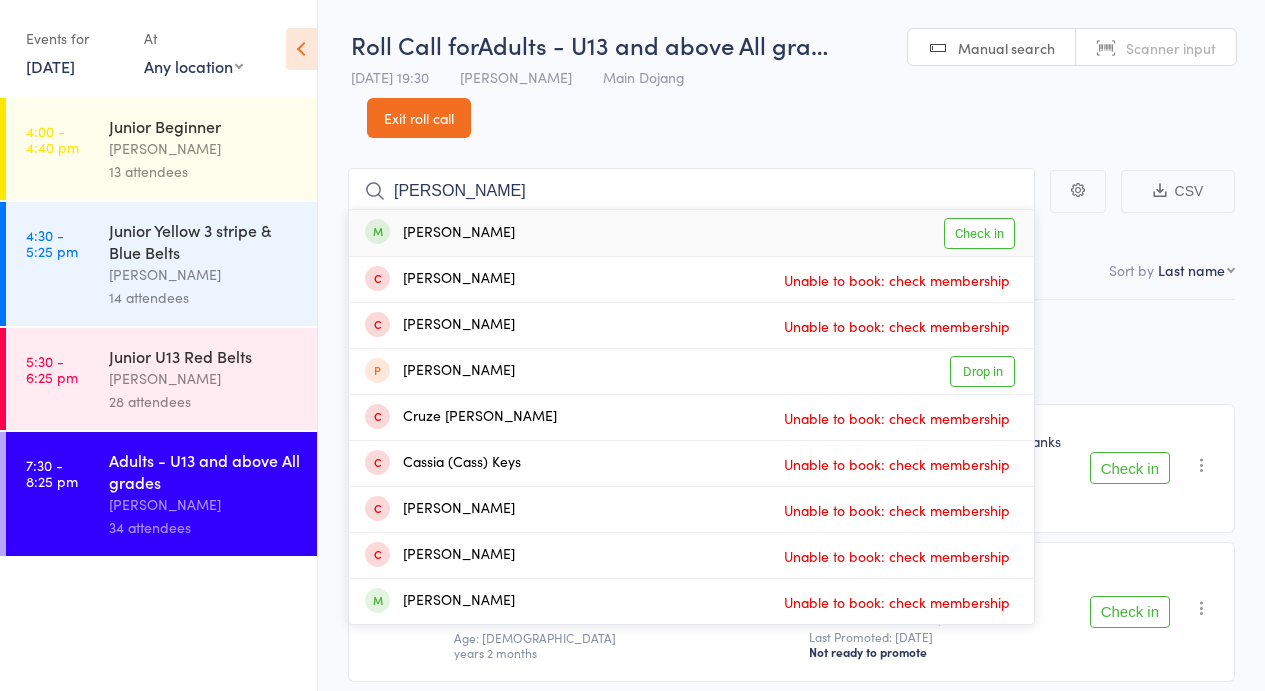 click on "Check in" at bounding box center (979, 233) 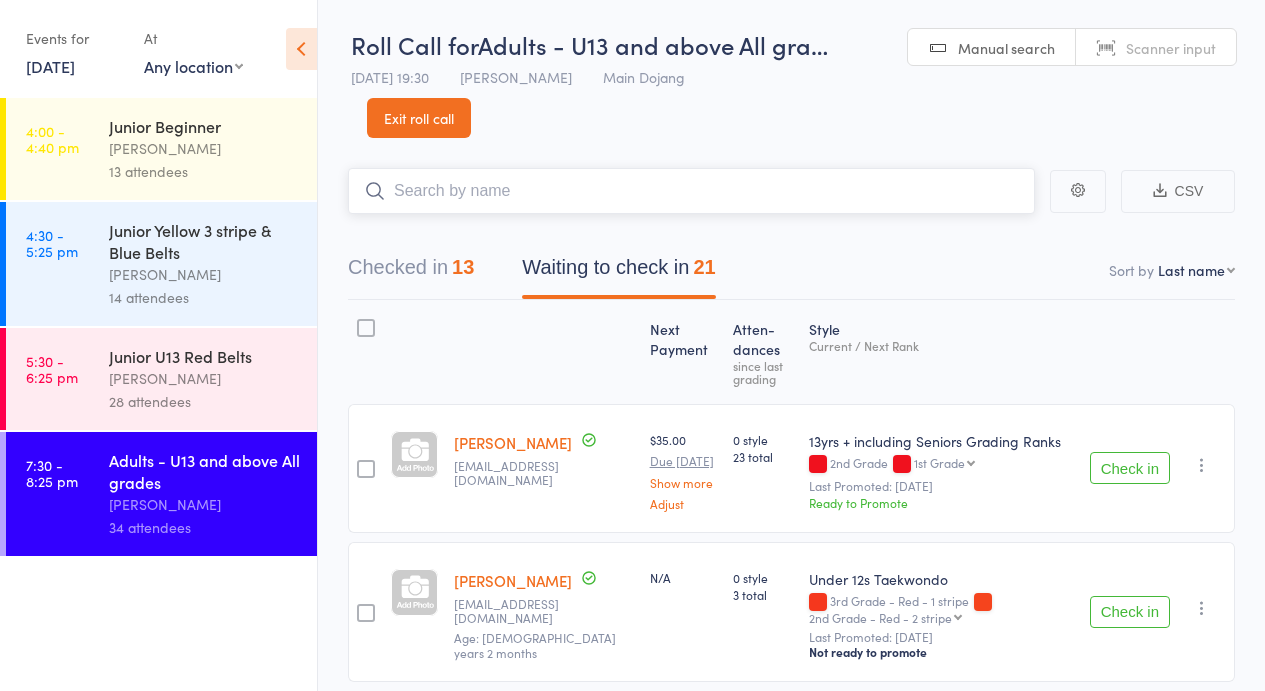 click at bounding box center (691, 191) 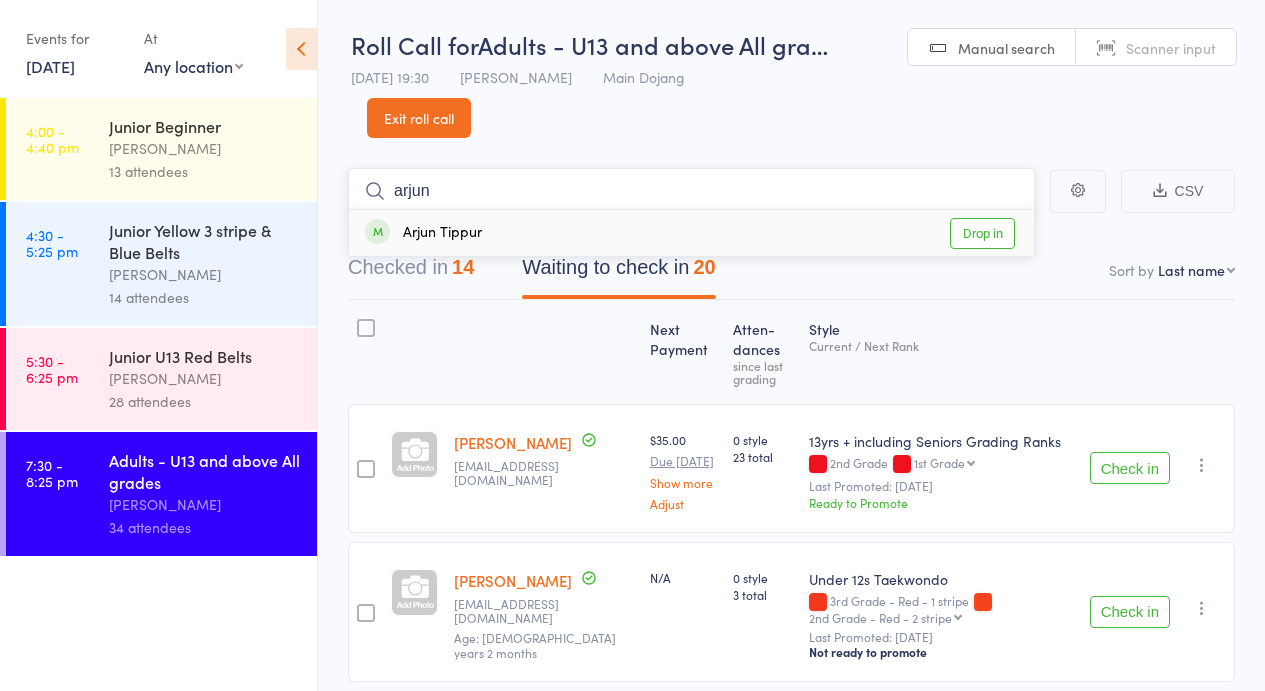 type on "arjun" 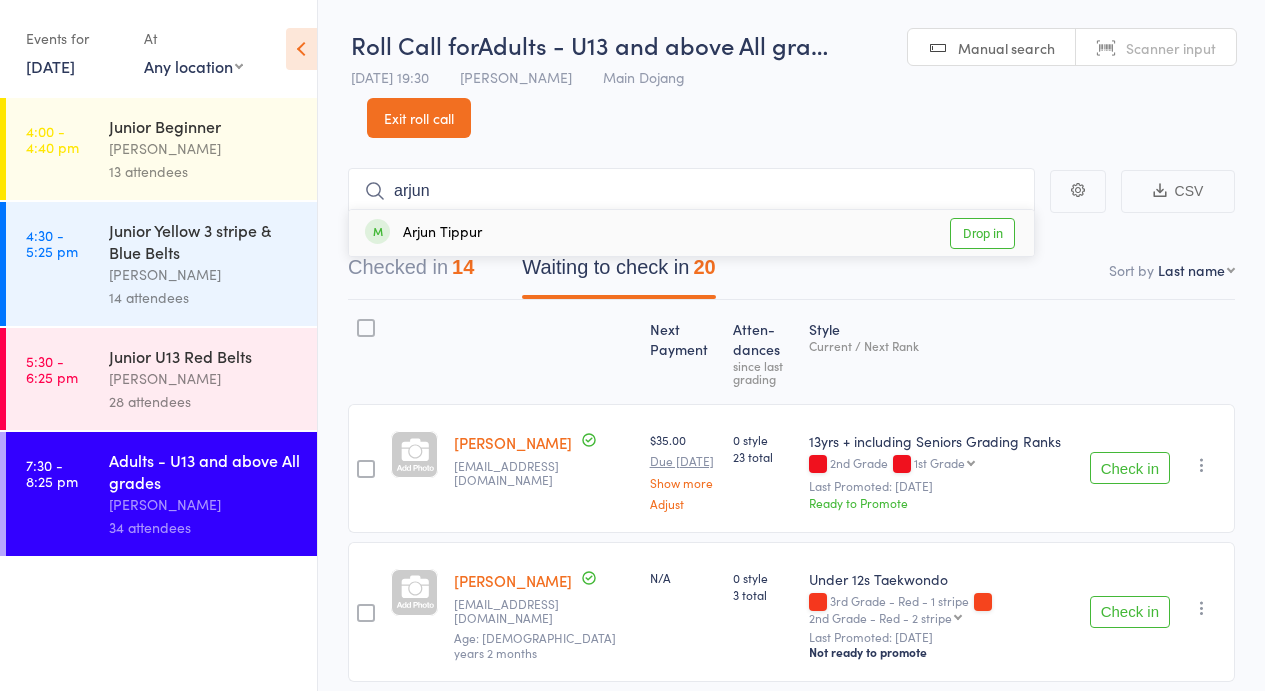 click on "Drop in" at bounding box center [982, 233] 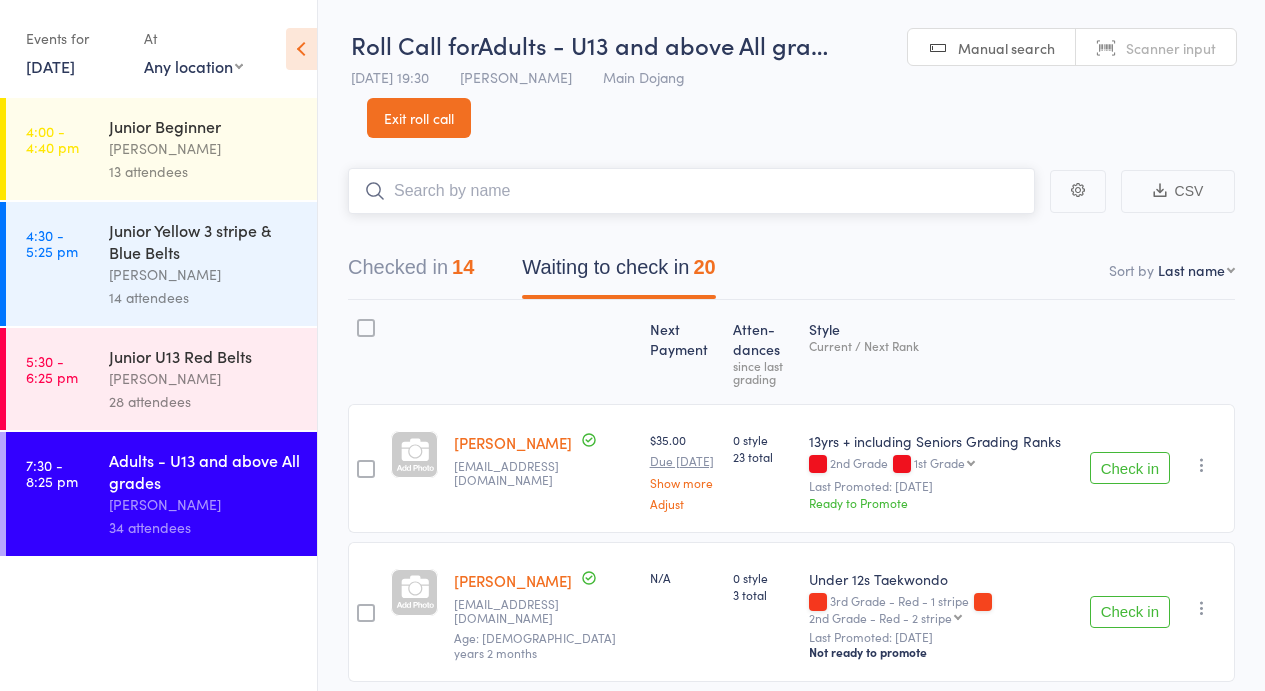 click at bounding box center [691, 191] 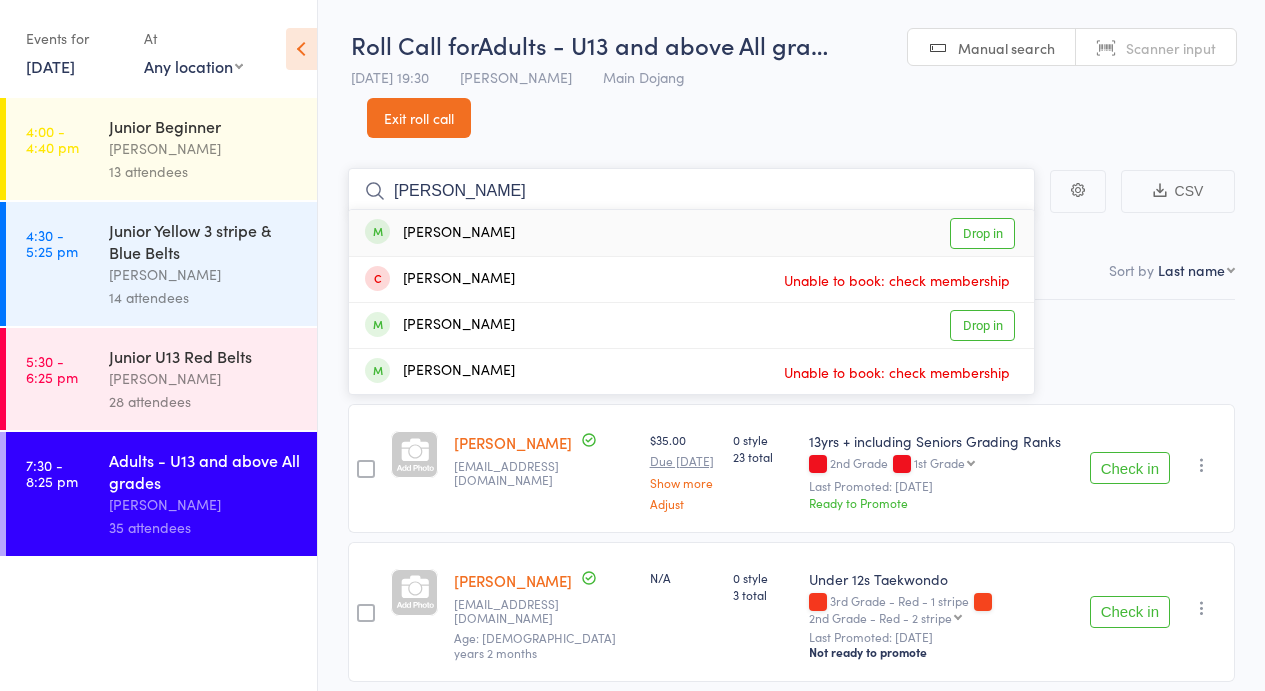 type on "ross riz" 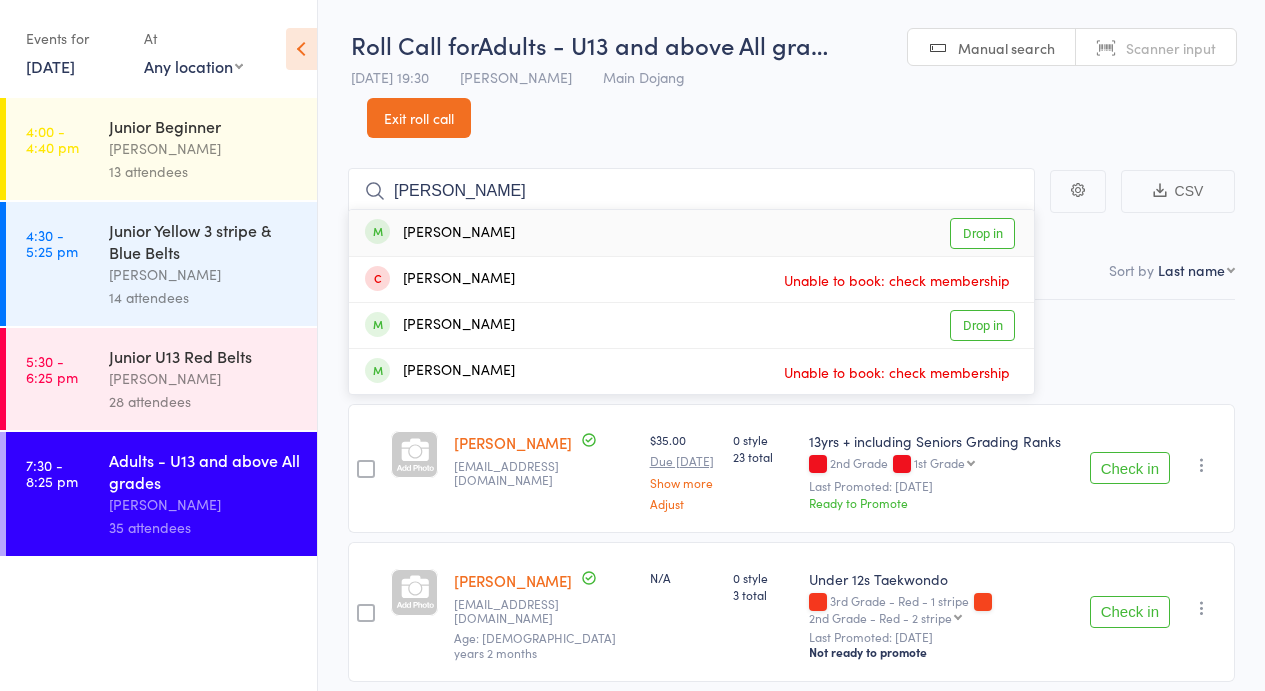 click on "Drop in" at bounding box center [982, 233] 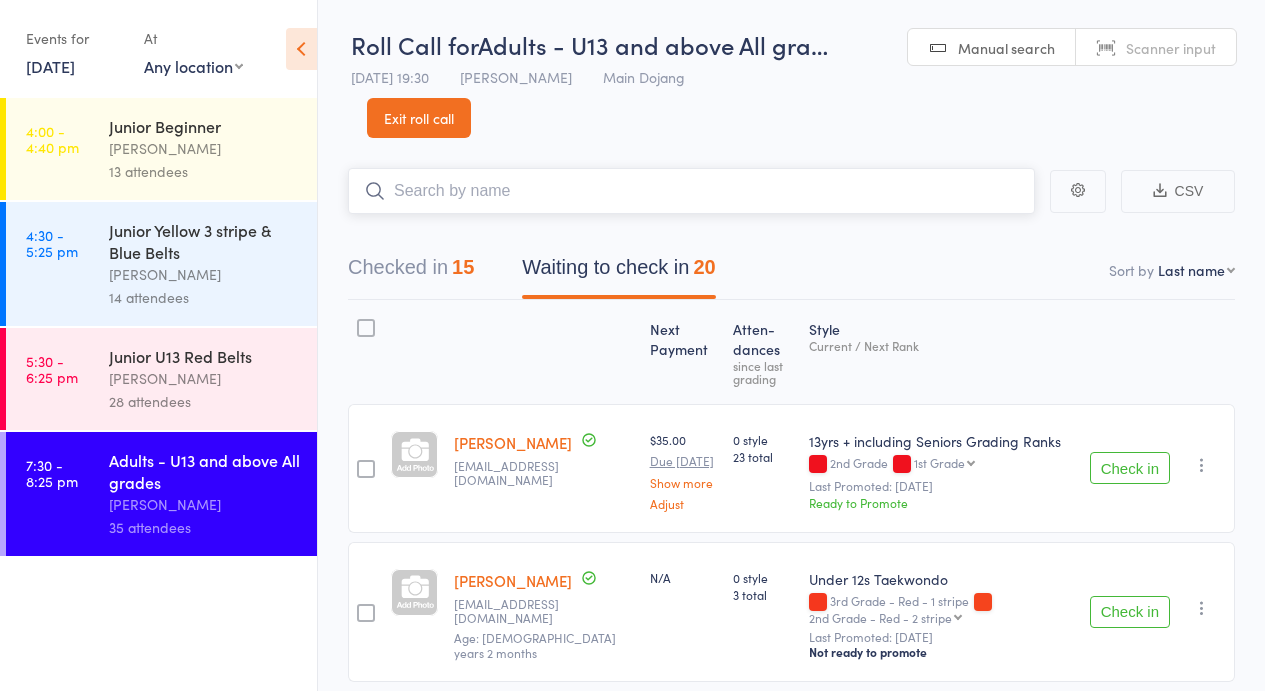 click at bounding box center (691, 191) 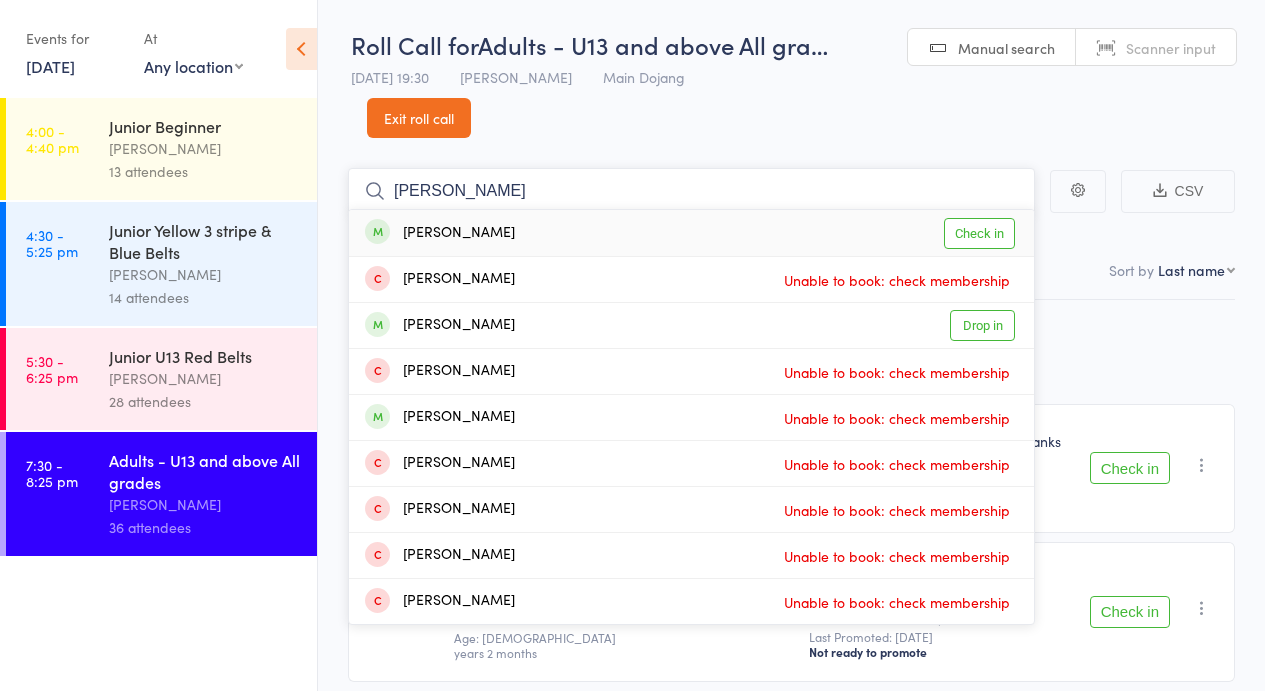 type on "riley c" 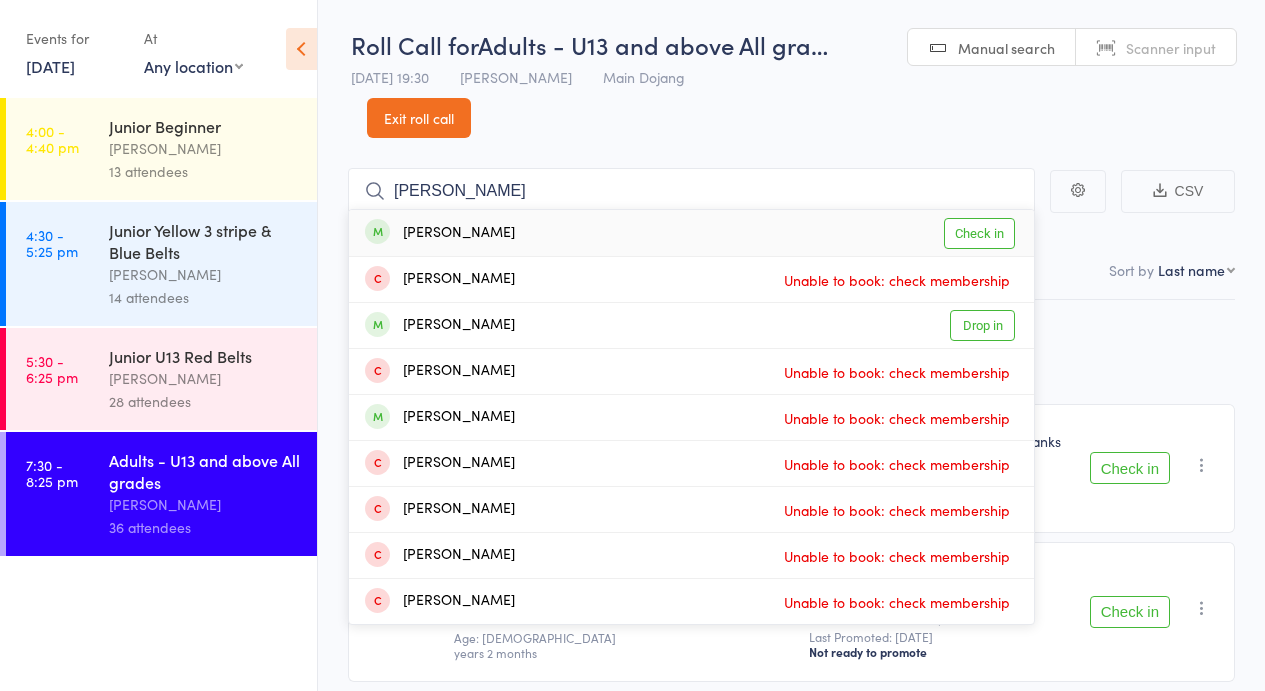 drag, startPoint x: 996, startPoint y: 238, endPoint x: 838, endPoint y: 231, distance: 158.15498 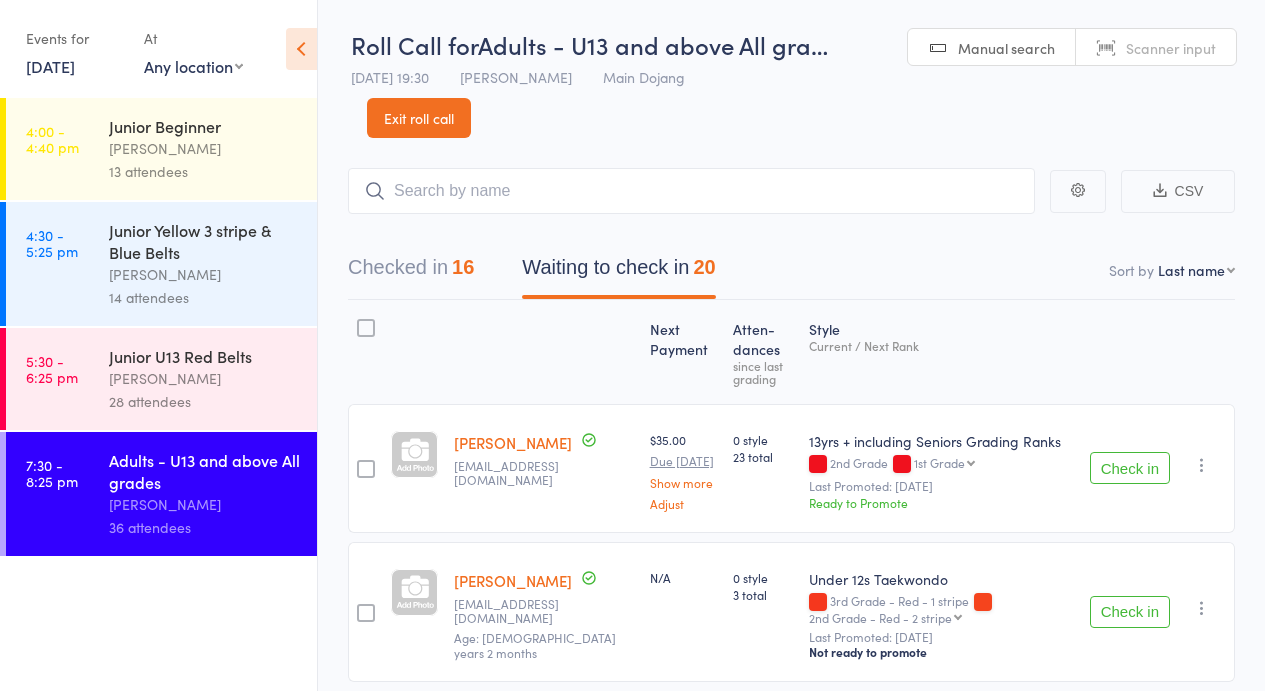 click on "Checked in  16 Waiting to check in  20" at bounding box center [791, 257] 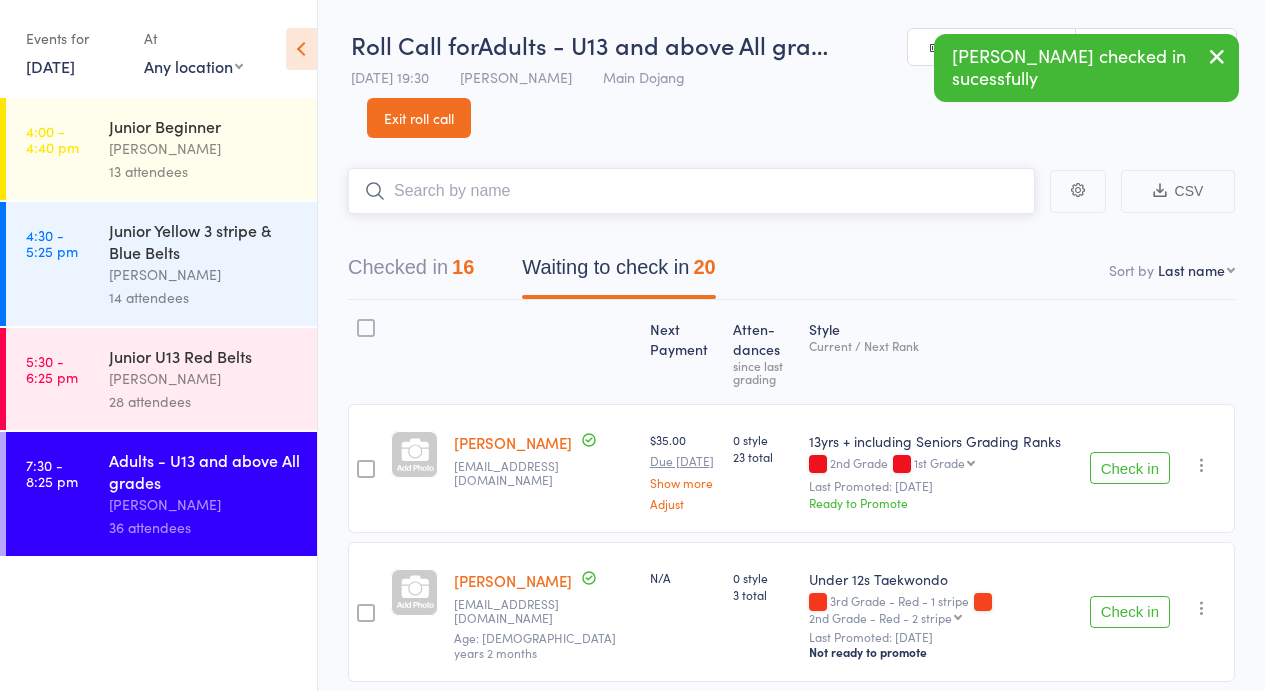 click at bounding box center (691, 191) 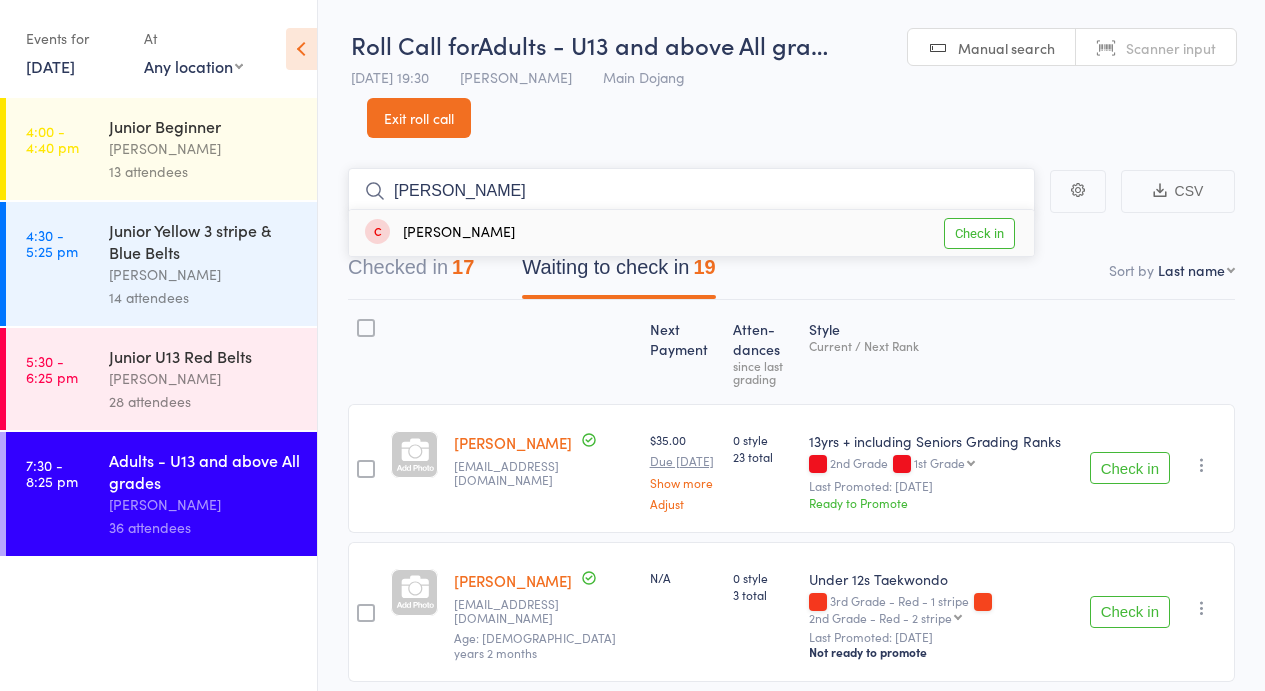 type on "anika j" 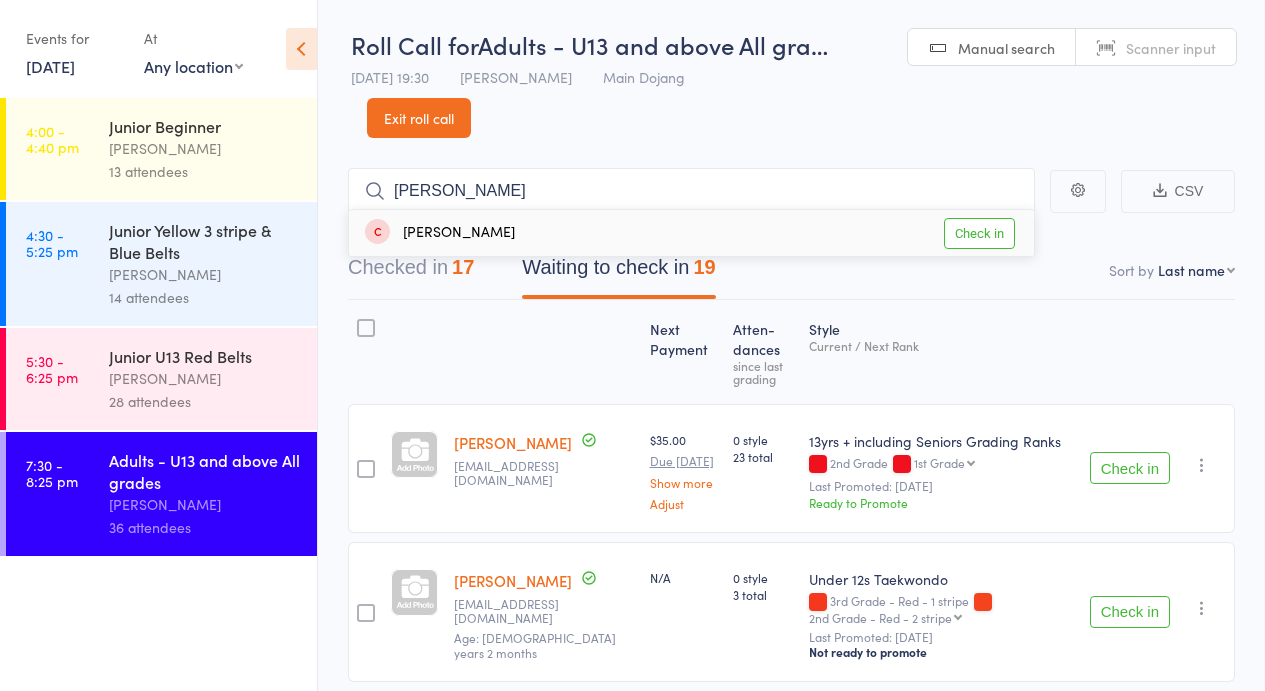 click on "Check in" at bounding box center (979, 233) 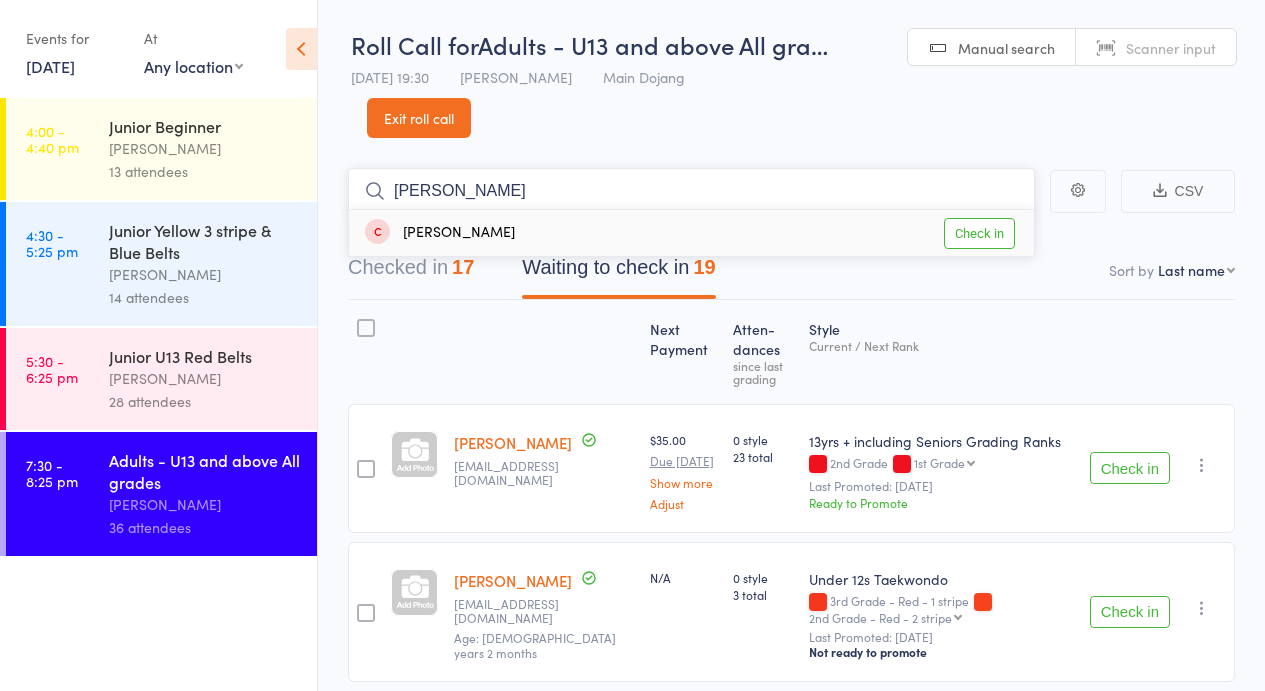 type 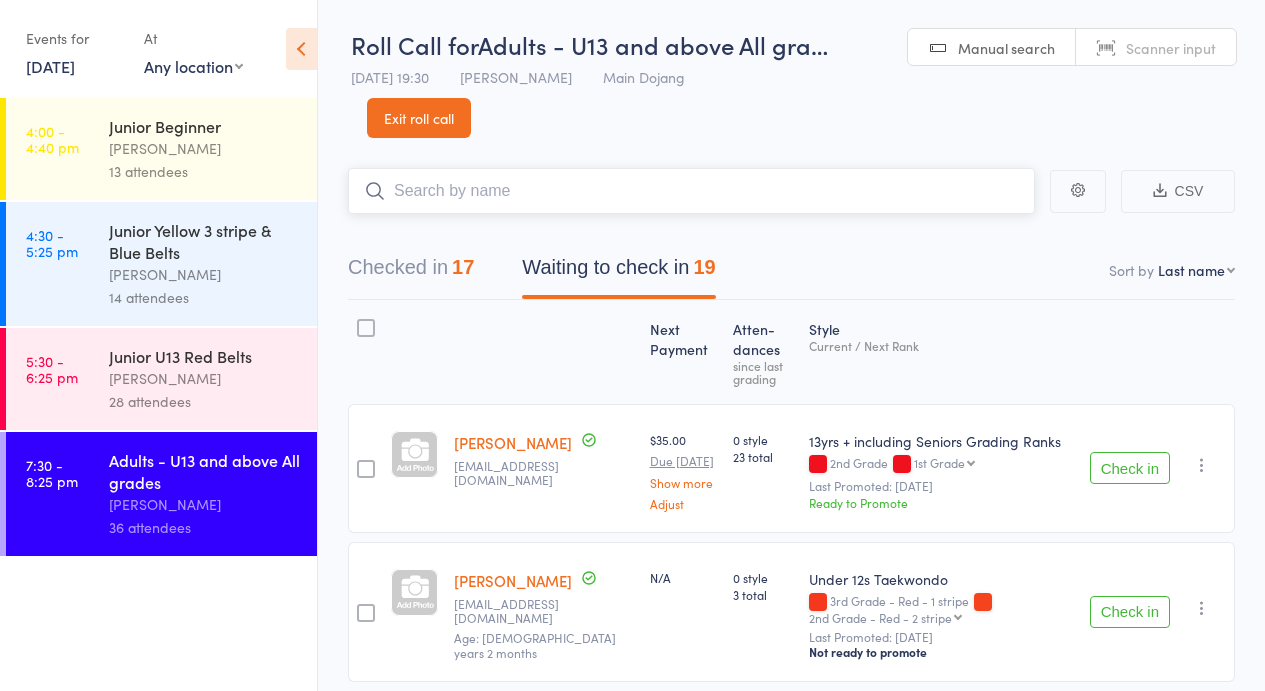 click at bounding box center [691, 191] 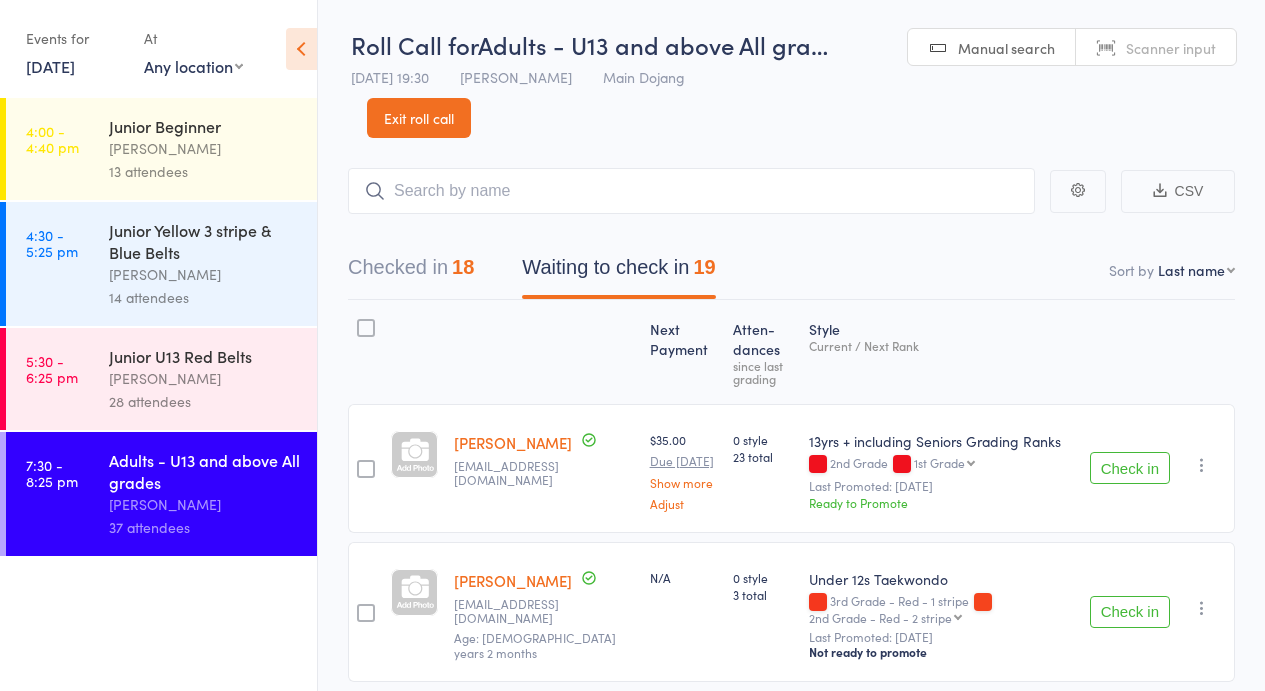 click at bounding box center [366, 328] 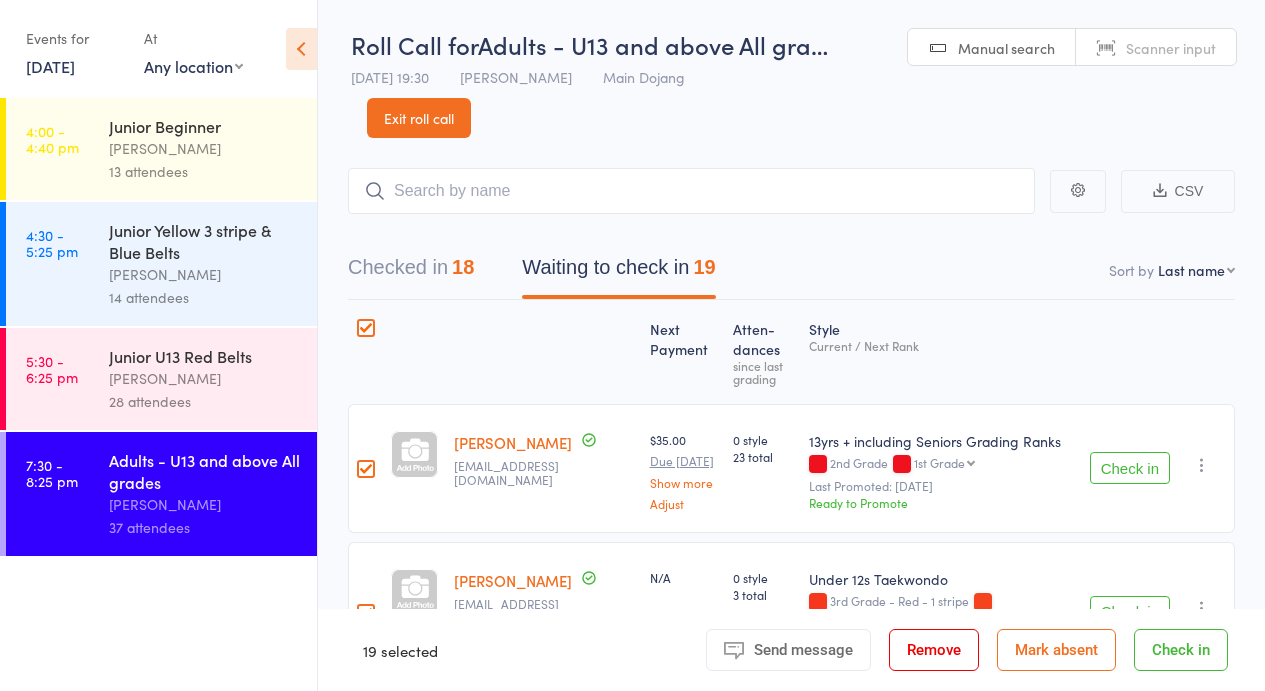 click on "Mark absent" at bounding box center (1056, 650) 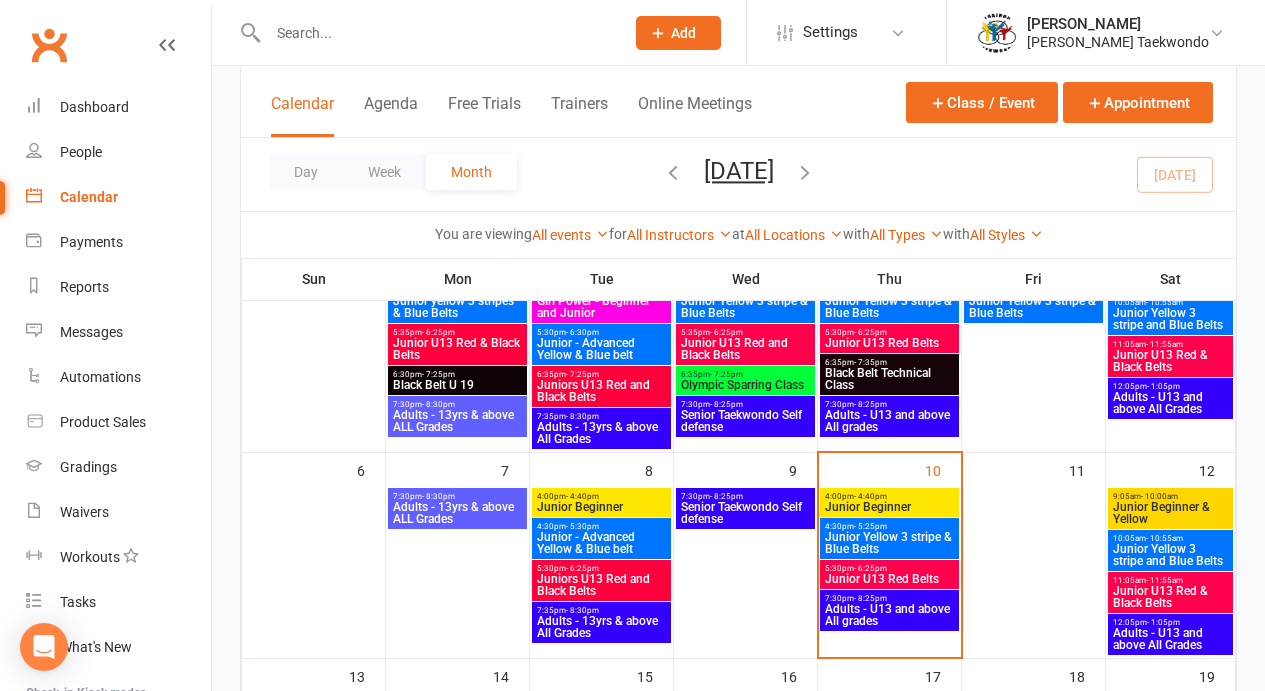 scroll, scrollTop: 208, scrollLeft: 0, axis: vertical 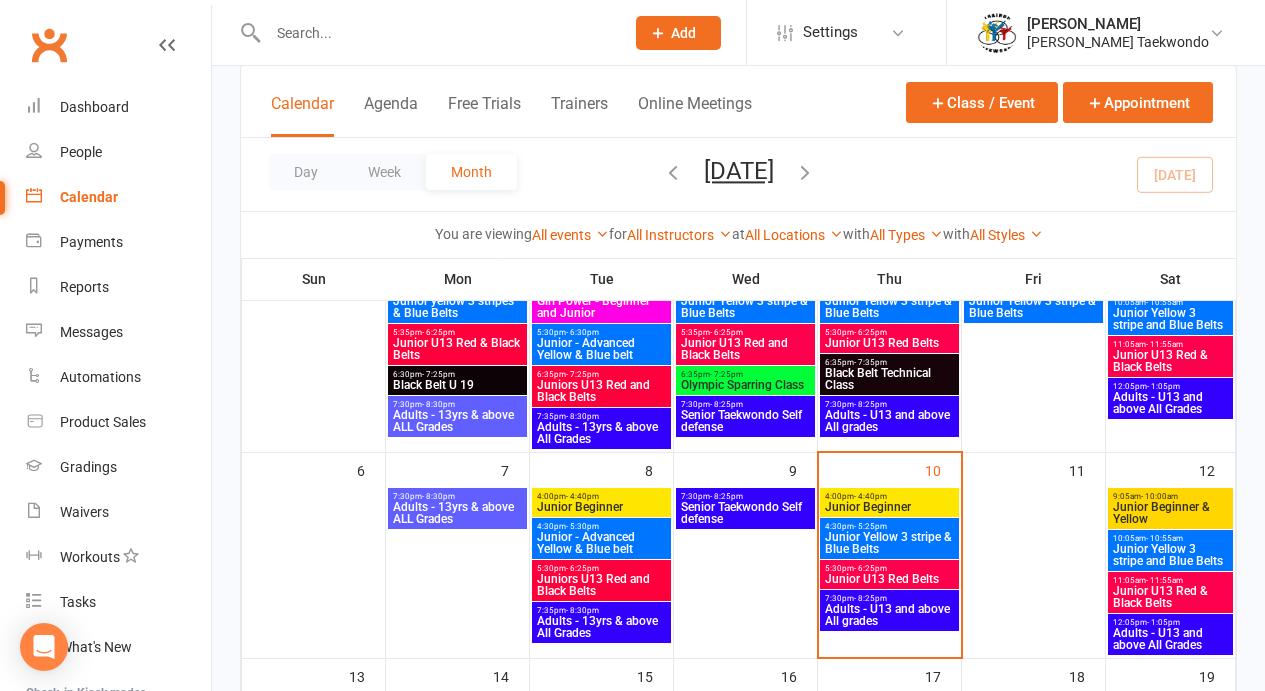 click on "Adults - U13 and above All grades" at bounding box center (889, 615) 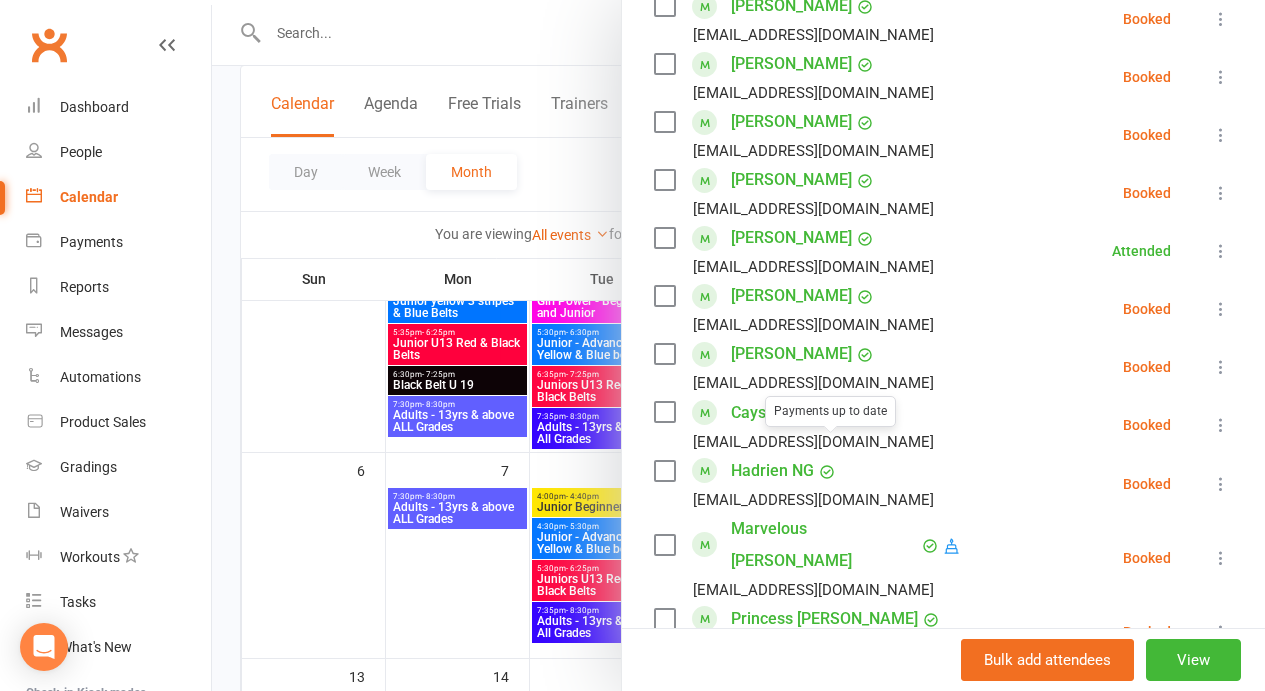 scroll, scrollTop: 1646, scrollLeft: 0, axis: vertical 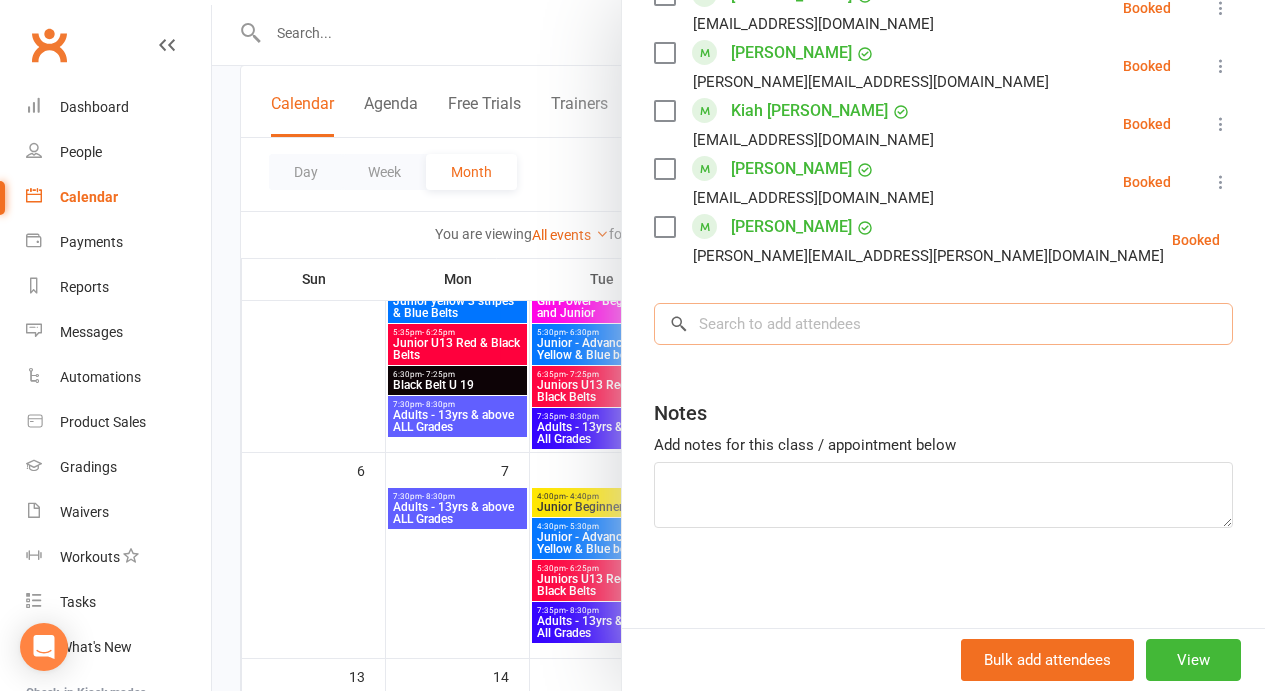 click at bounding box center (943, 324) 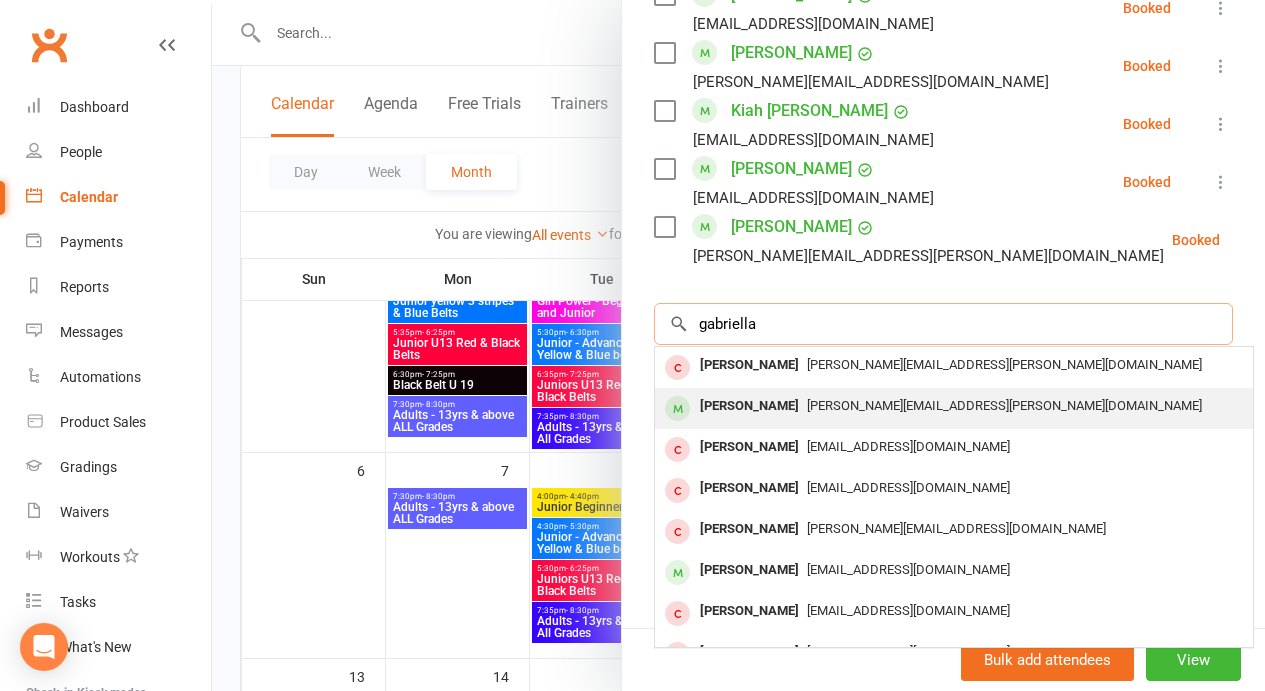 type on "gabriella" 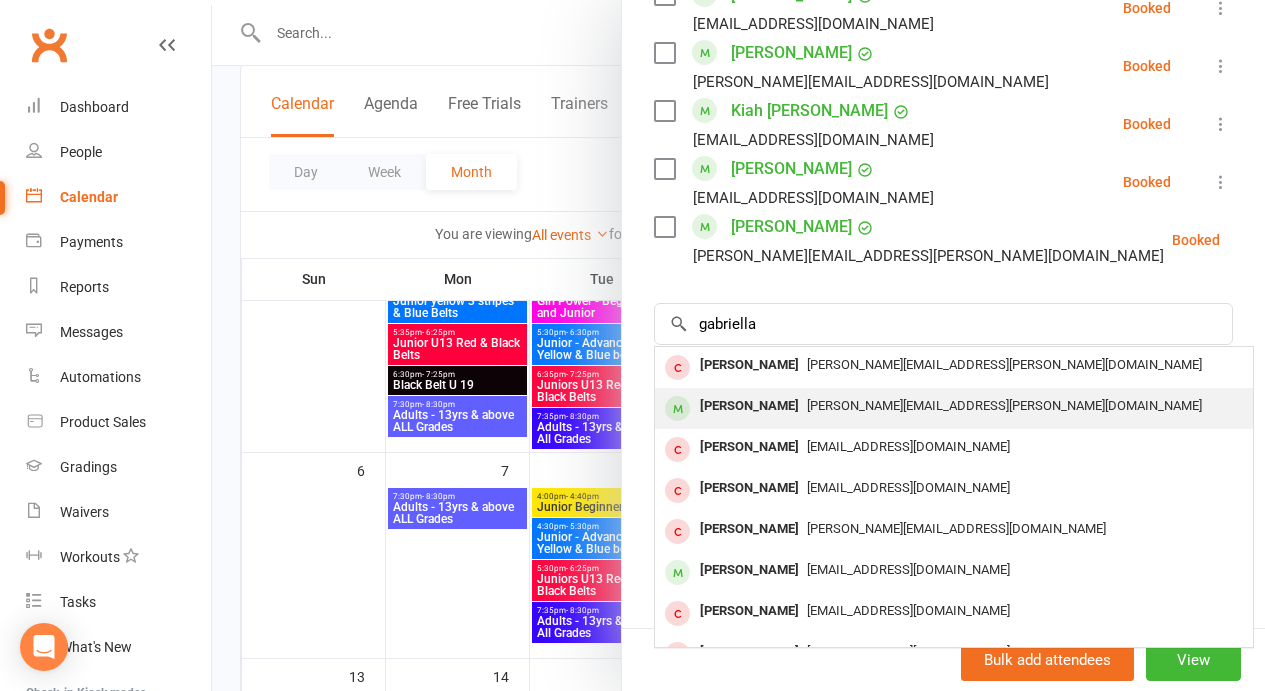 click on "[PERSON_NAME]" at bounding box center (749, 406) 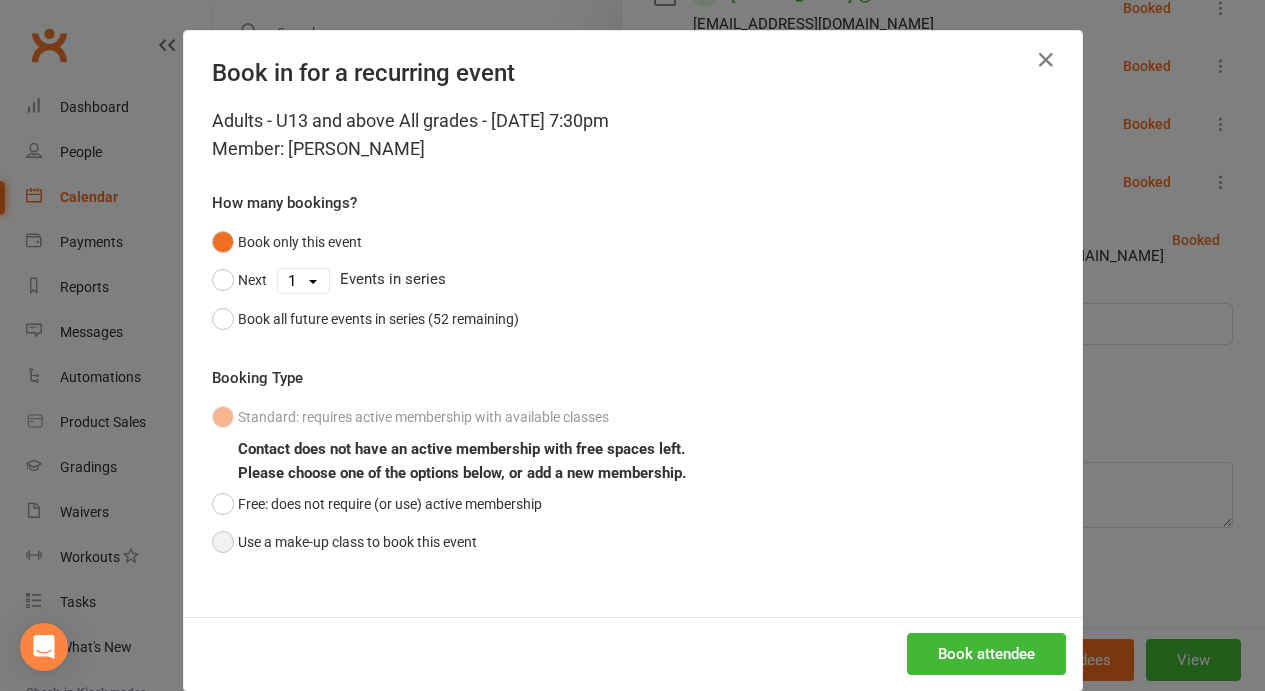 drag, startPoint x: 363, startPoint y: 557, endPoint x: 394, endPoint y: 555, distance: 31.06445 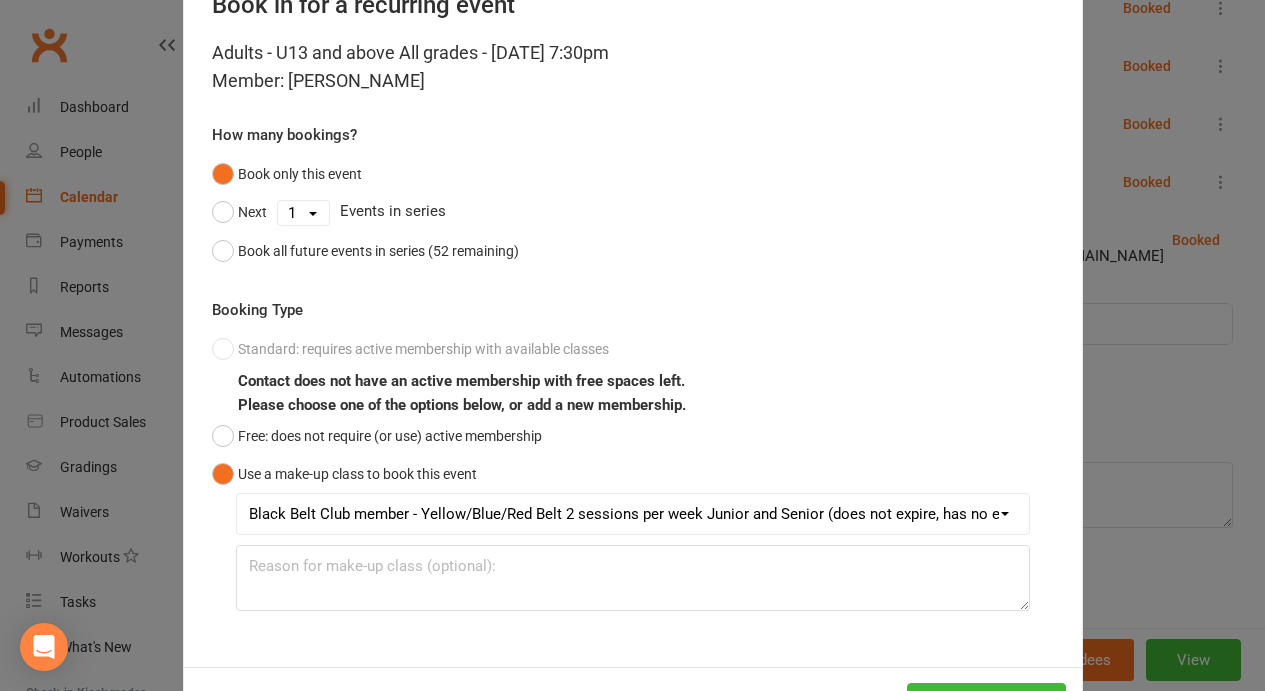 scroll, scrollTop: 151, scrollLeft: 0, axis: vertical 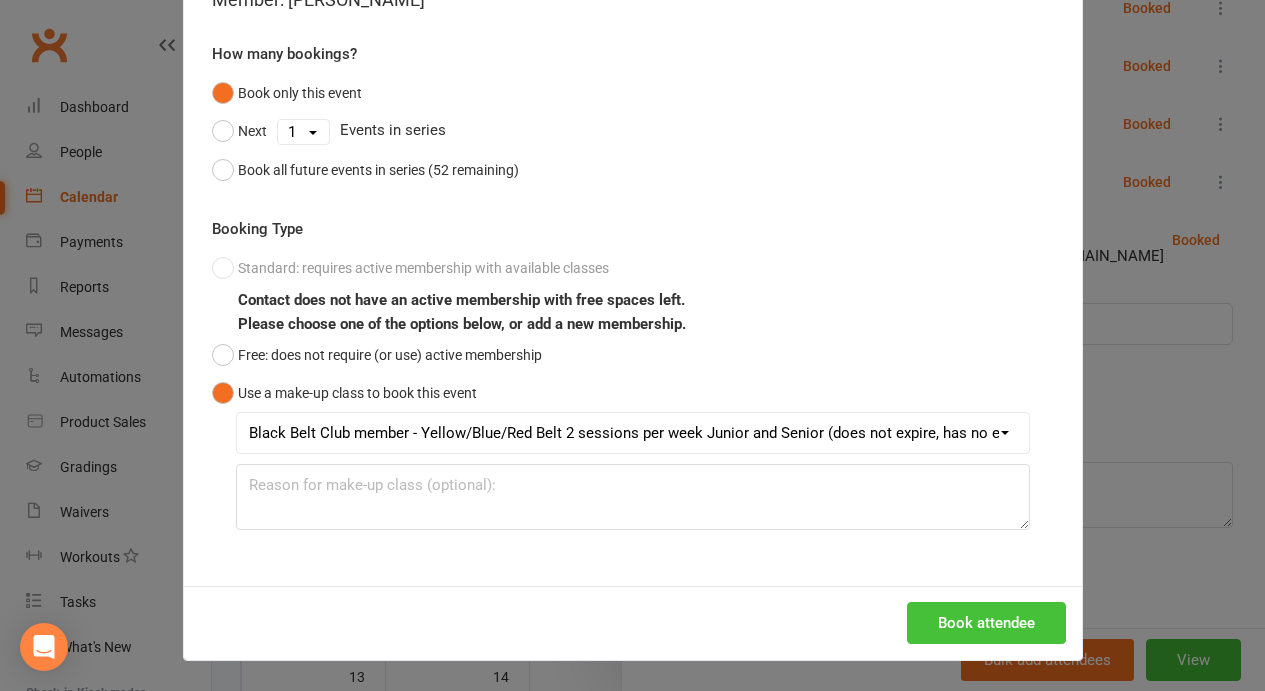 click on "Book attendee" at bounding box center [986, 623] 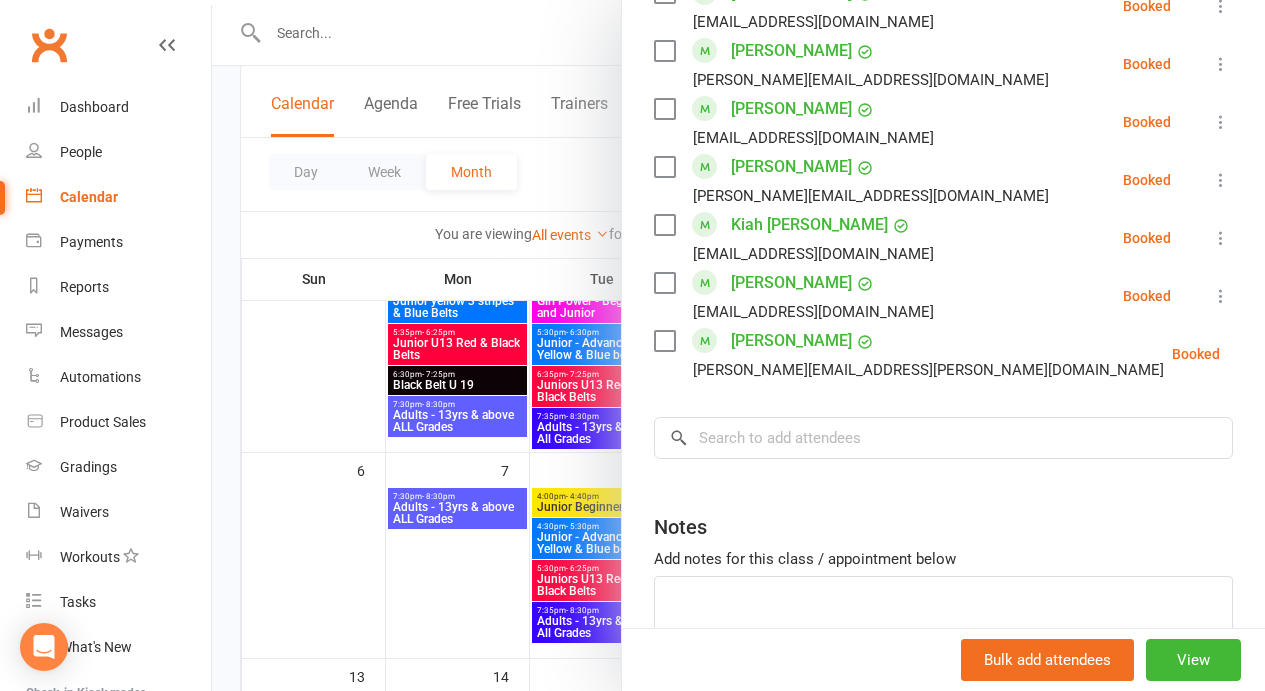 scroll, scrollTop: 1820, scrollLeft: 0, axis: vertical 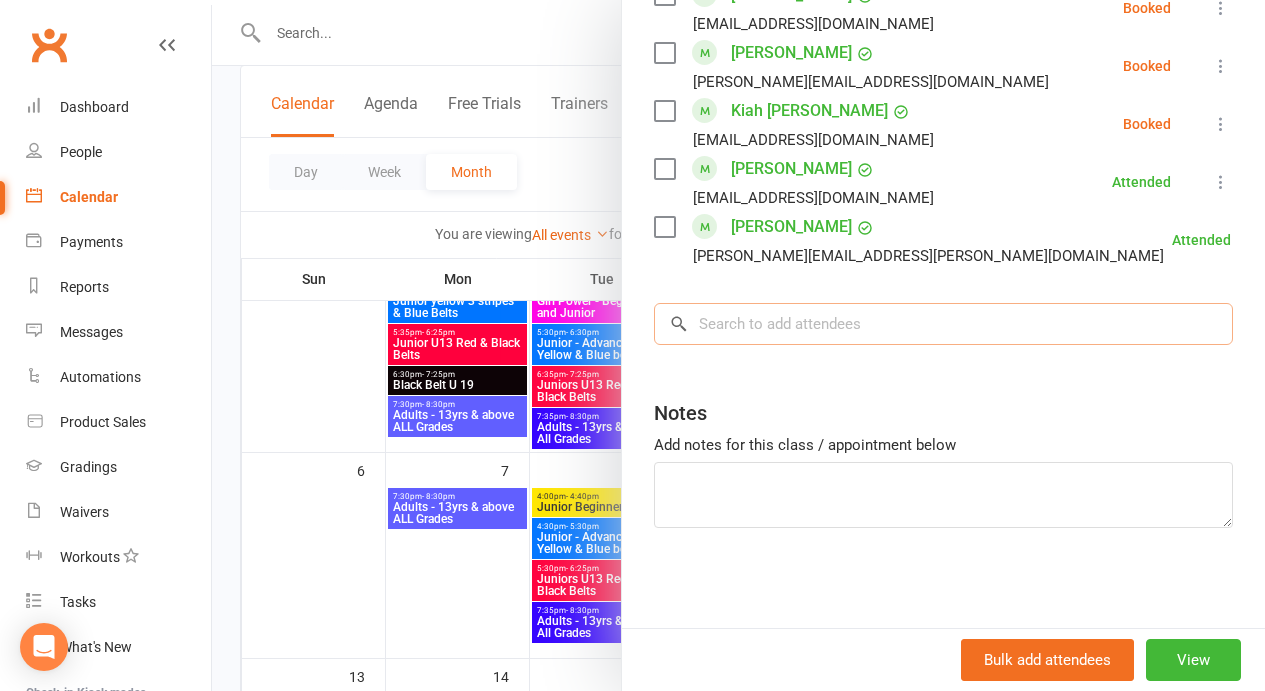 click at bounding box center (943, 324) 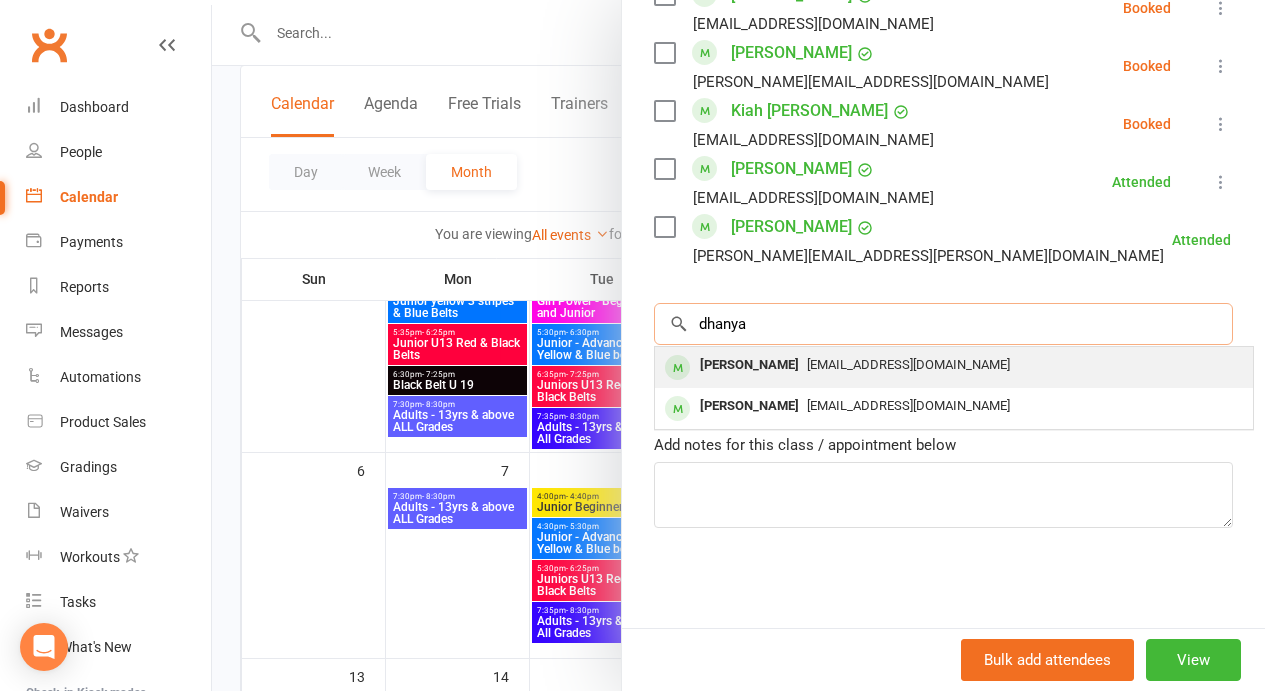 type on "dhanya" 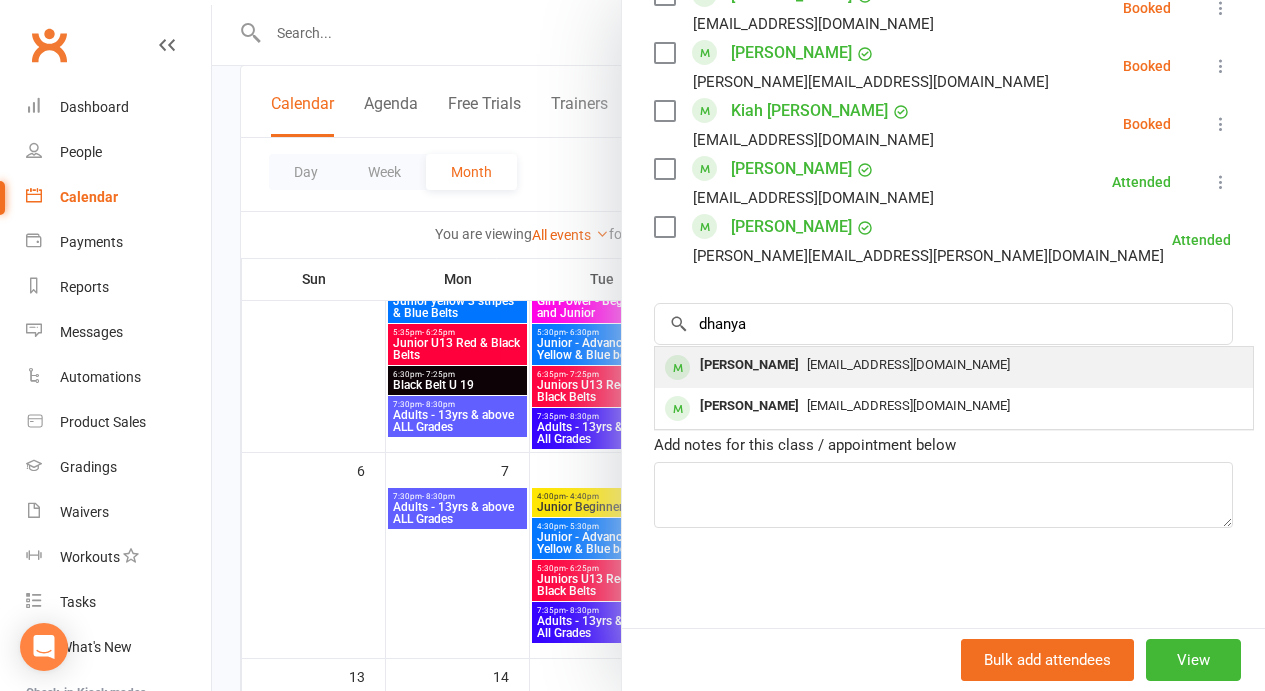 click on "[EMAIL_ADDRESS][DOMAIN_NAME]" at bounding box center [908, 364] 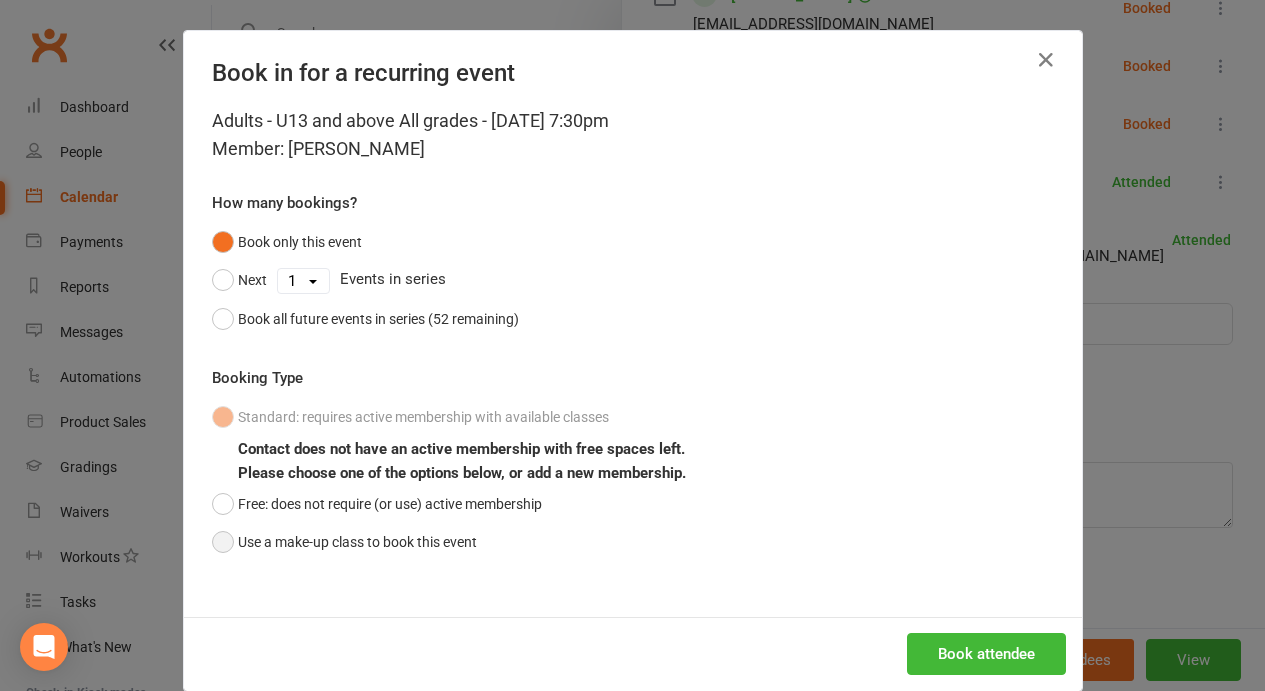 drag, startPoint x: 336, startPoint y: 539, endPoint x: 711, endPoint y: 471, distance: 381.11548 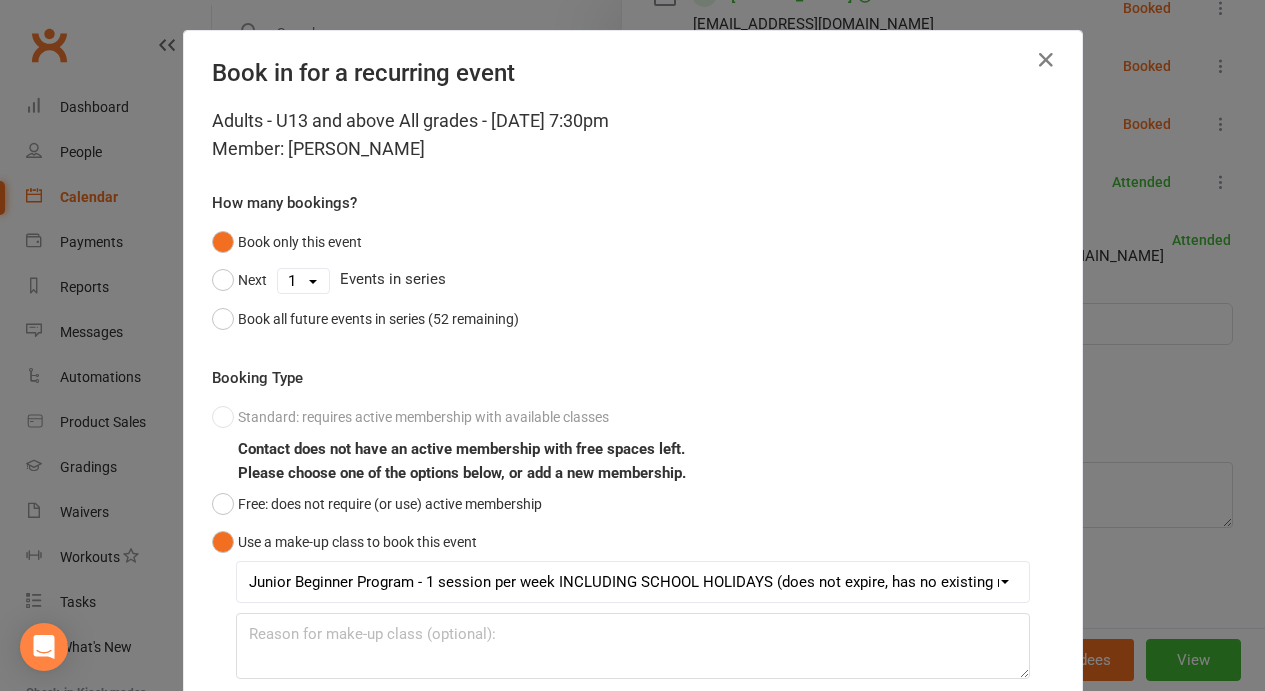 scroll, scrollTop: 151, scrollLeft: 0, axis: vertical 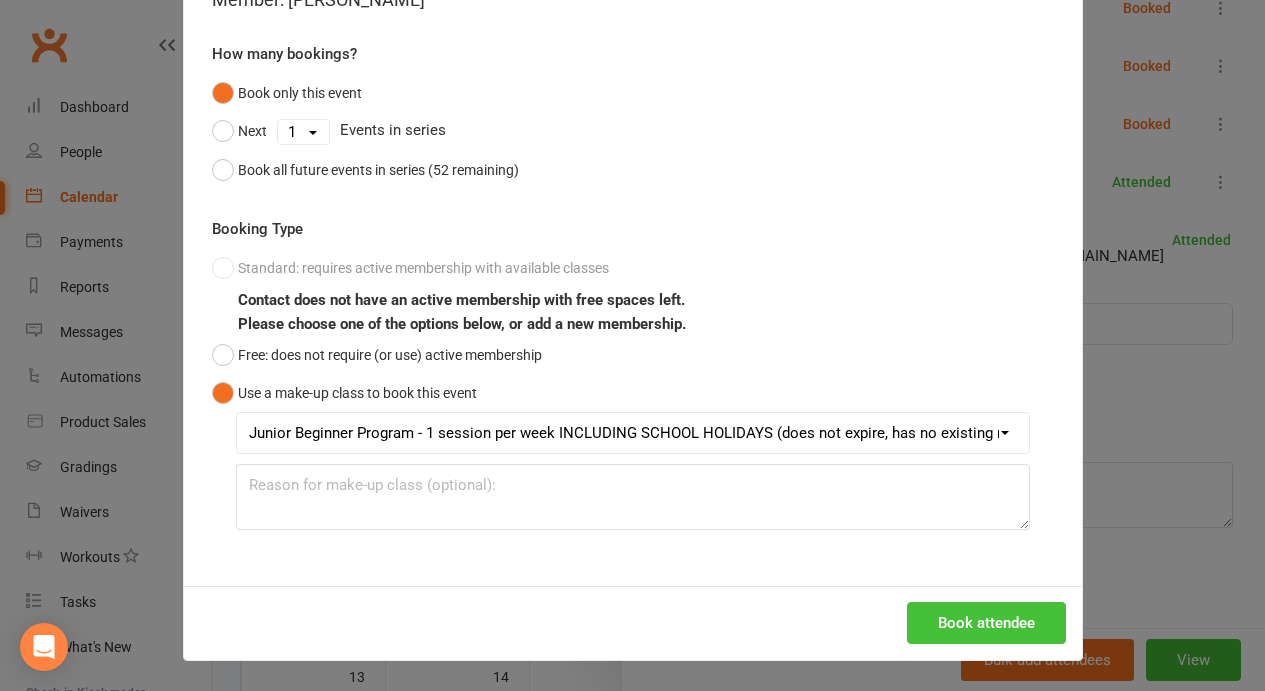 click on "Book attendee" at bounding box center [986, 623] 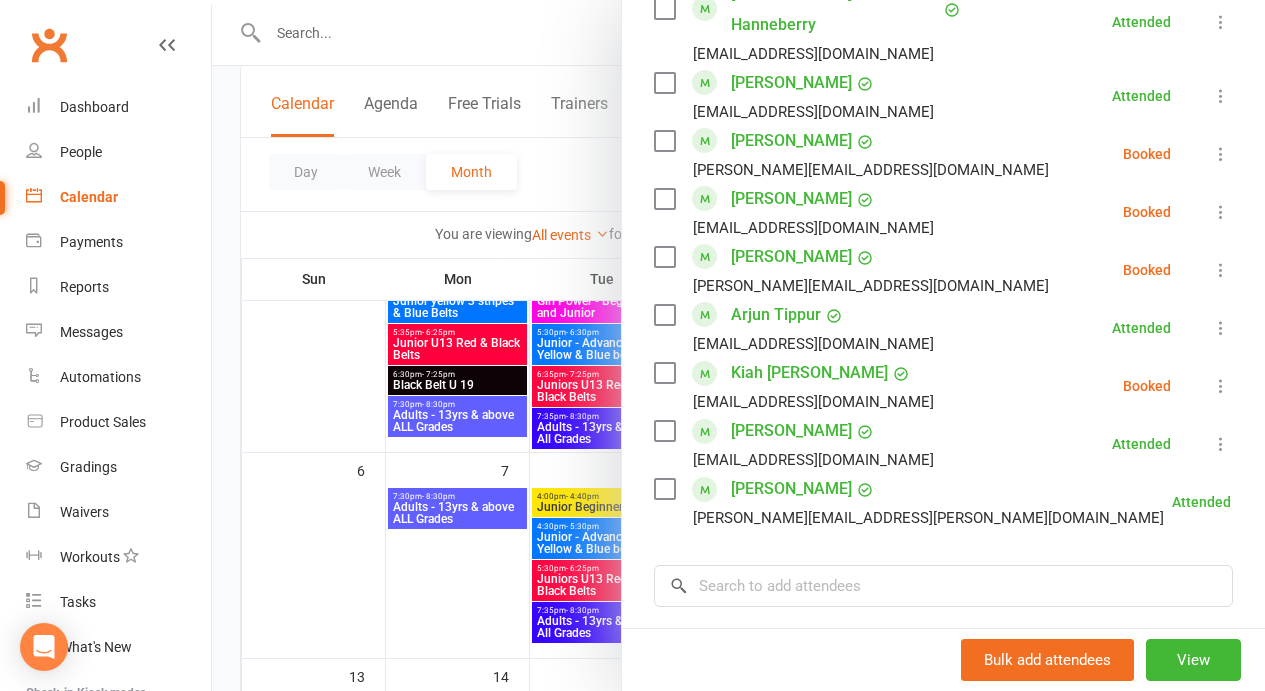 scroll, scrollTop: 2168, scrollLeft: 0, axis: vertical 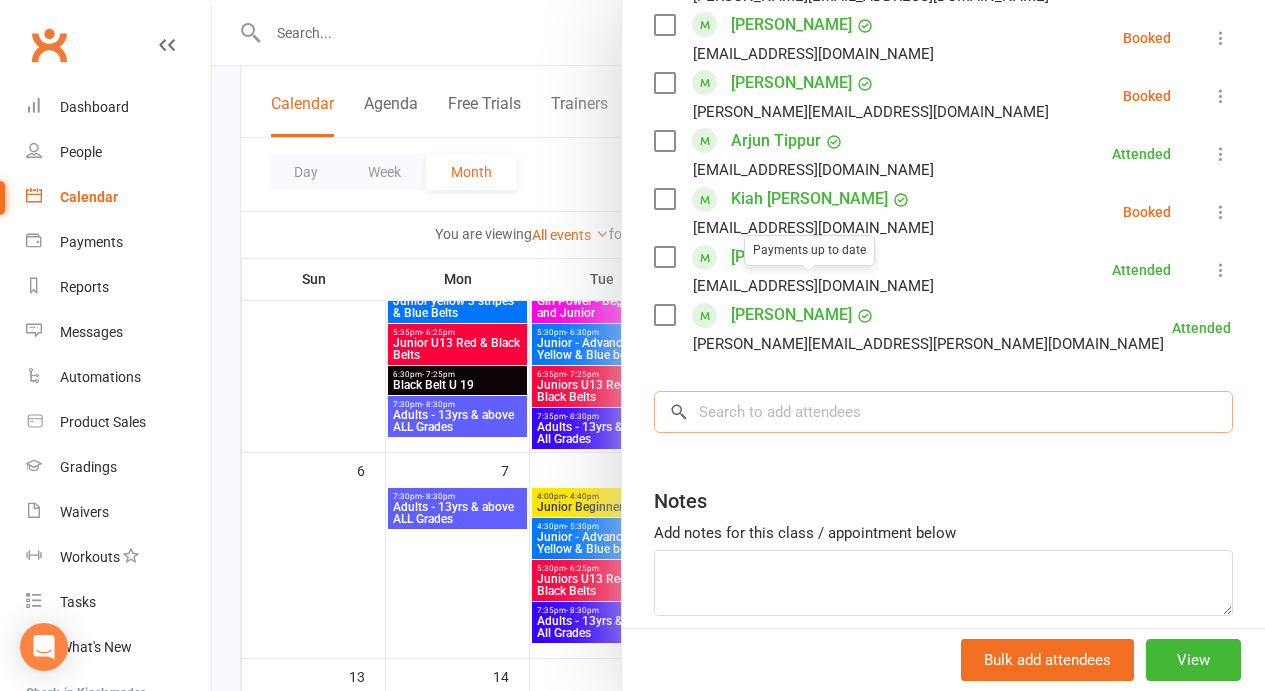 click at bounding box center (943, 412) 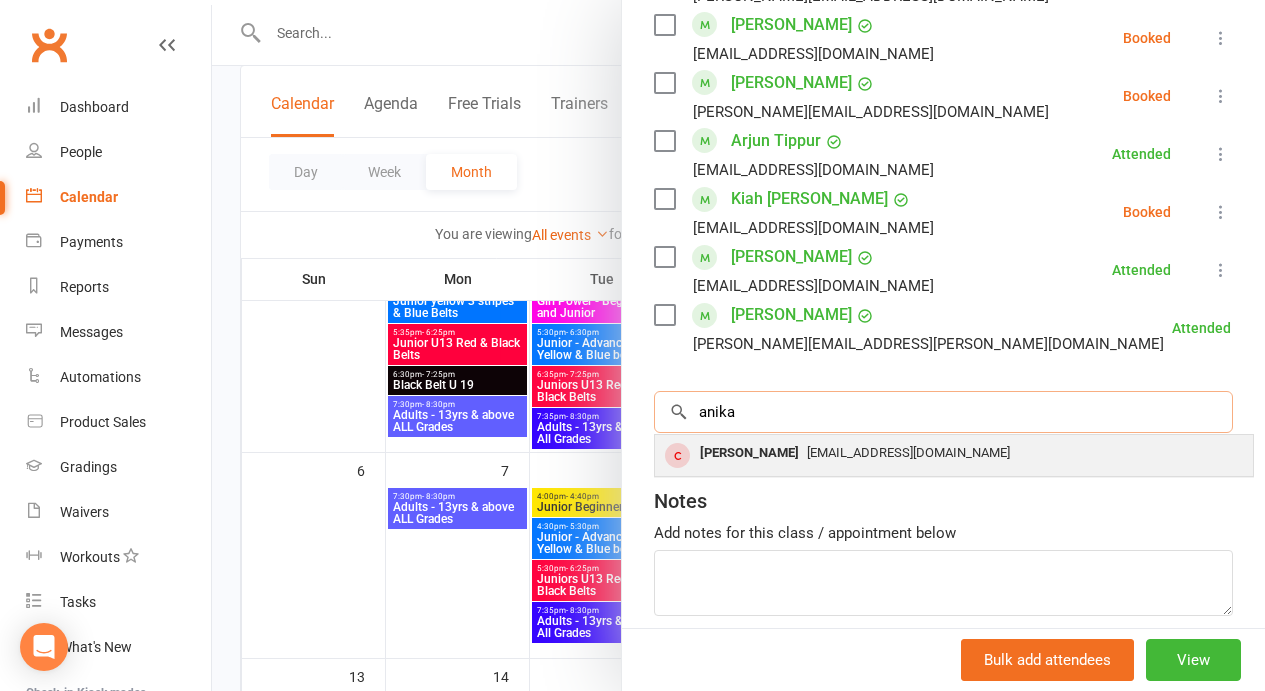 type on "anika" 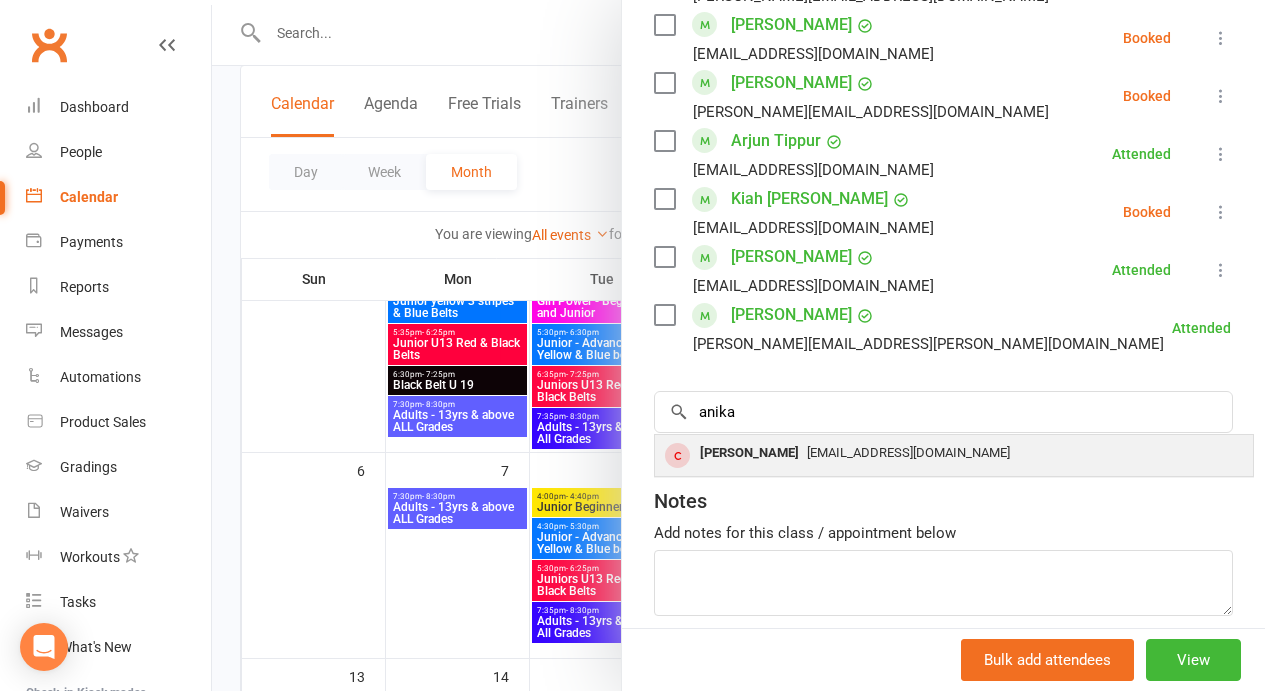 click on "[EMAIL_ADDRESS][DOMAIN_NAME]" at bounding box center (908, 452) 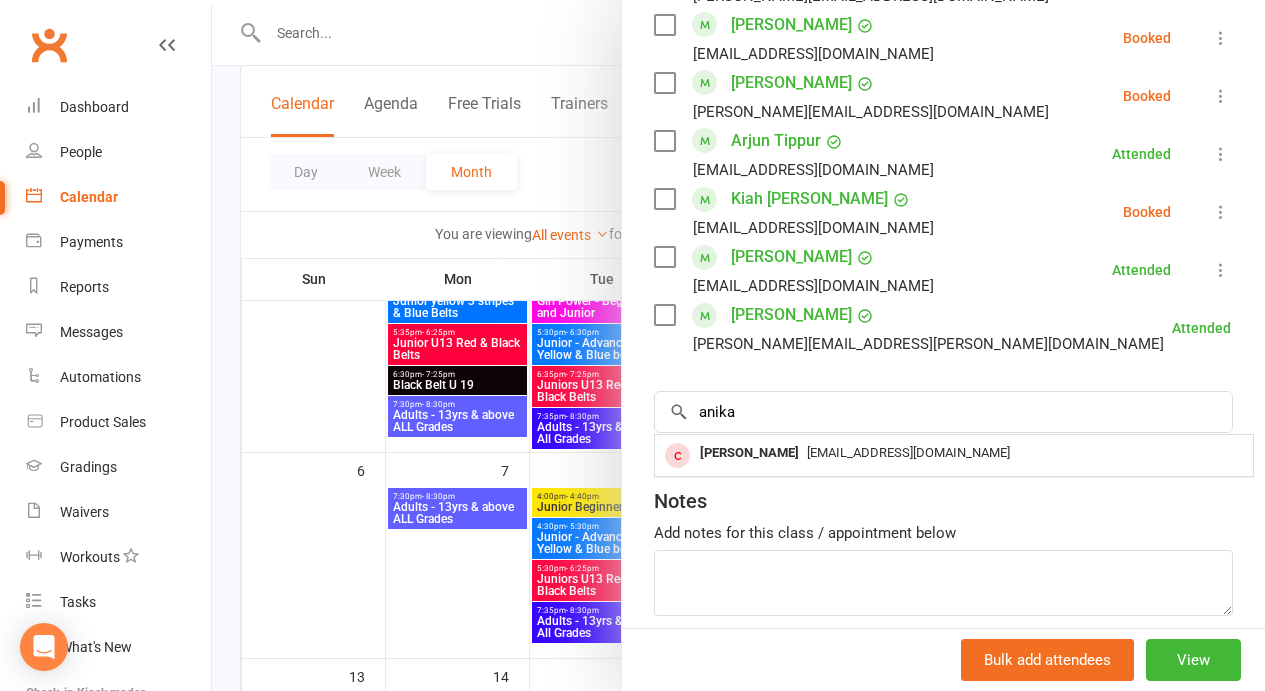 type 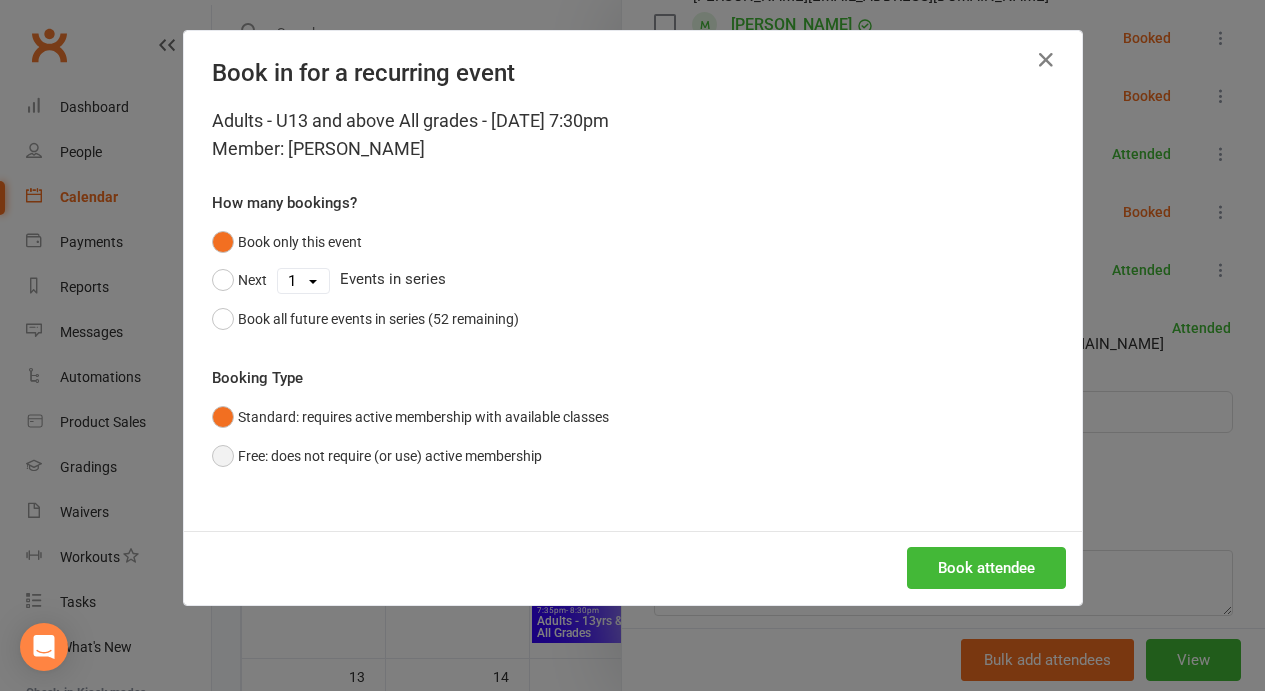 drag, startPoint x: 366, startPoint y: 458, endPoint x: 567, endPoint y: 466, distance: 201.15913 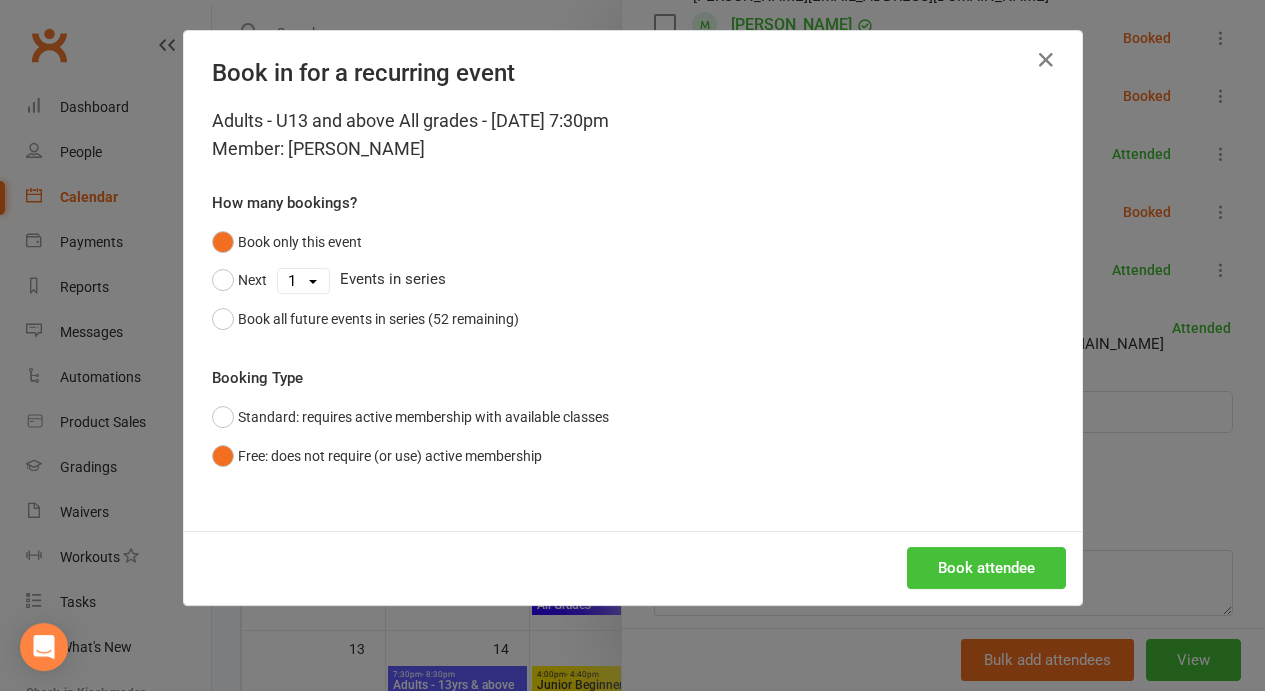 scroll, scrollTop: 256, scrollLeft: 0, axis: vertical 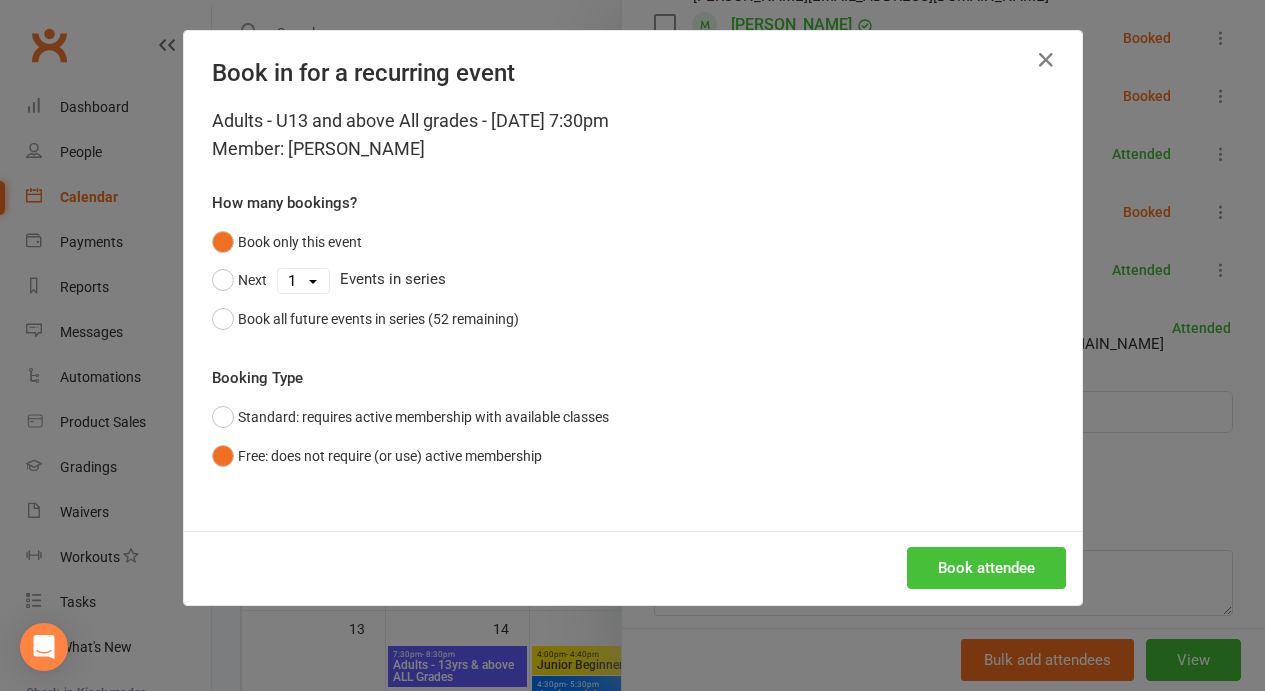click on "Book attendee" at bounding box center (986, 568) 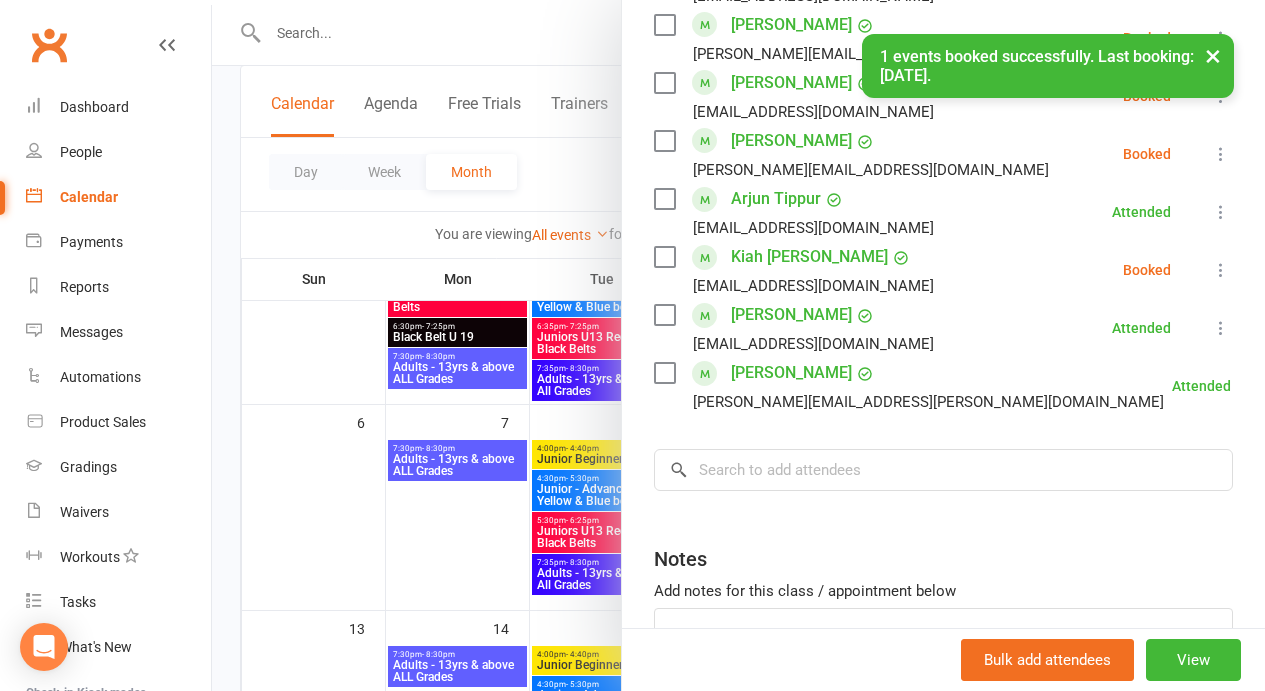 scroll, scrollTop: 2226, scrollLeft: 0, axis: vertical 